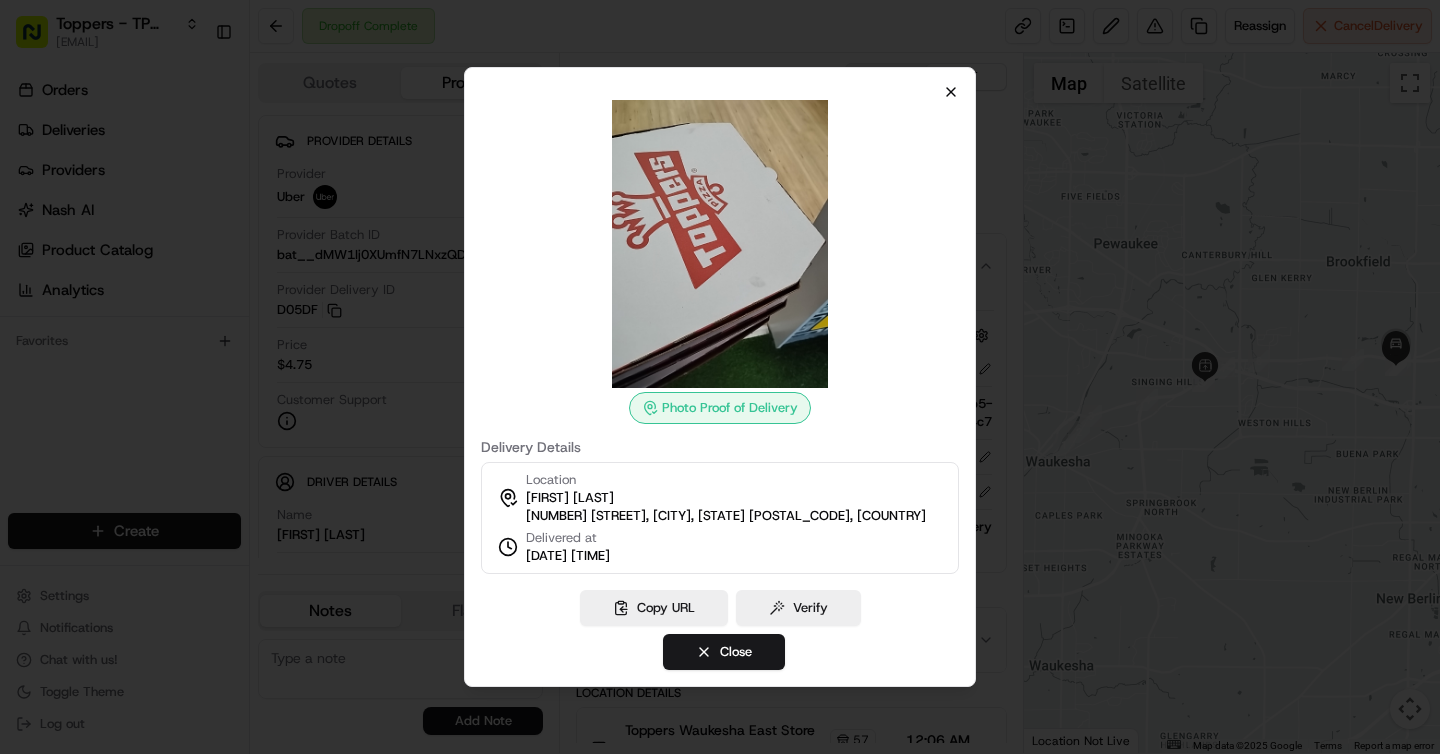 scroll, scrollTop: 0, scrollLeft: 0, axis: both 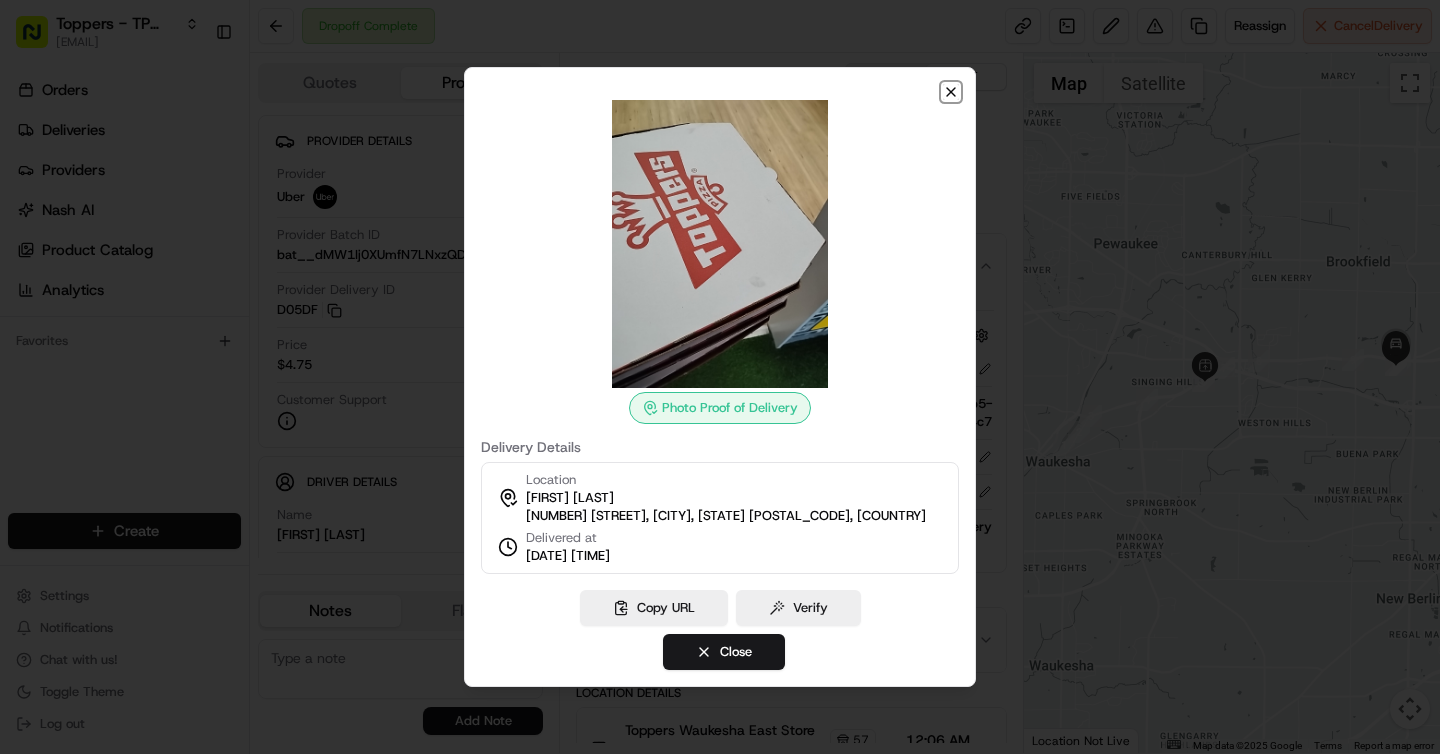 click 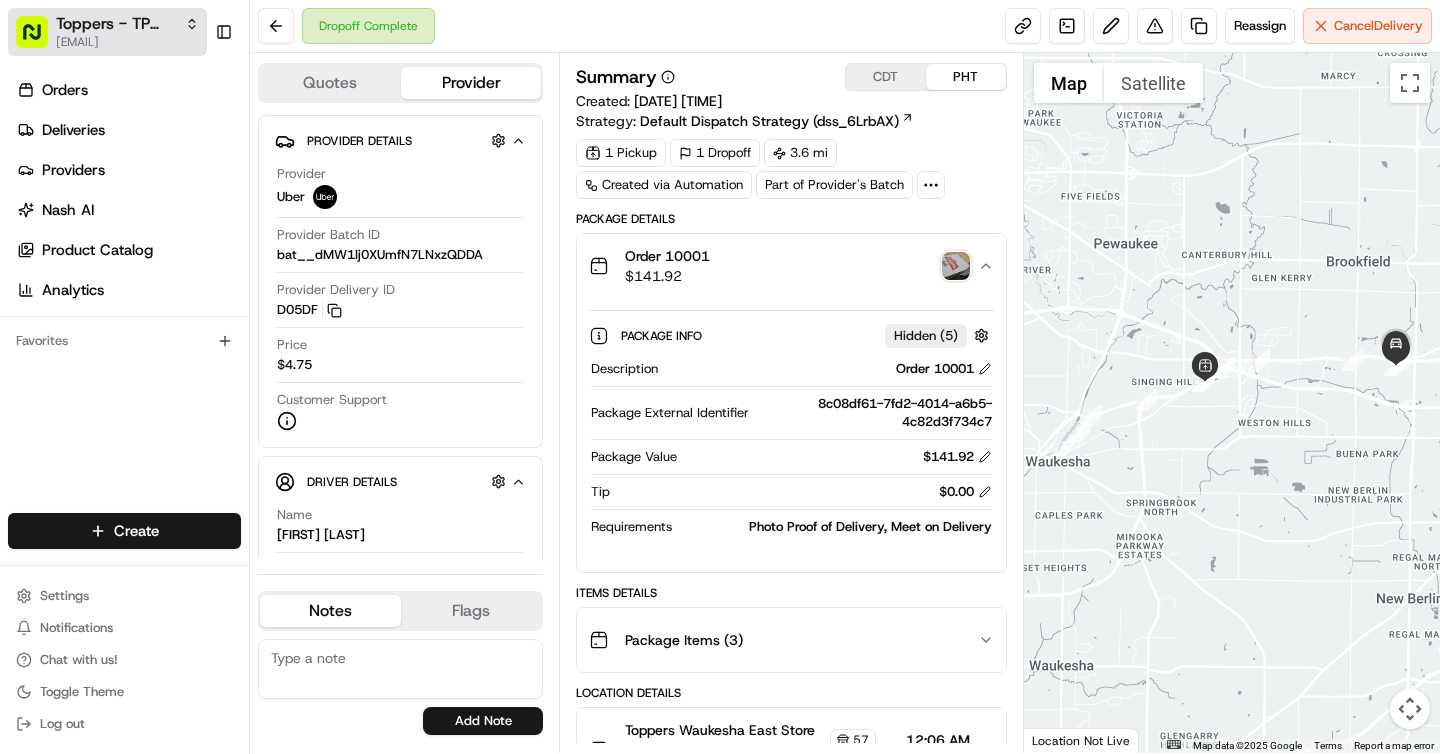click on "Toppers - TP Assad - Waukesha East" at bounding box center [116, 24] 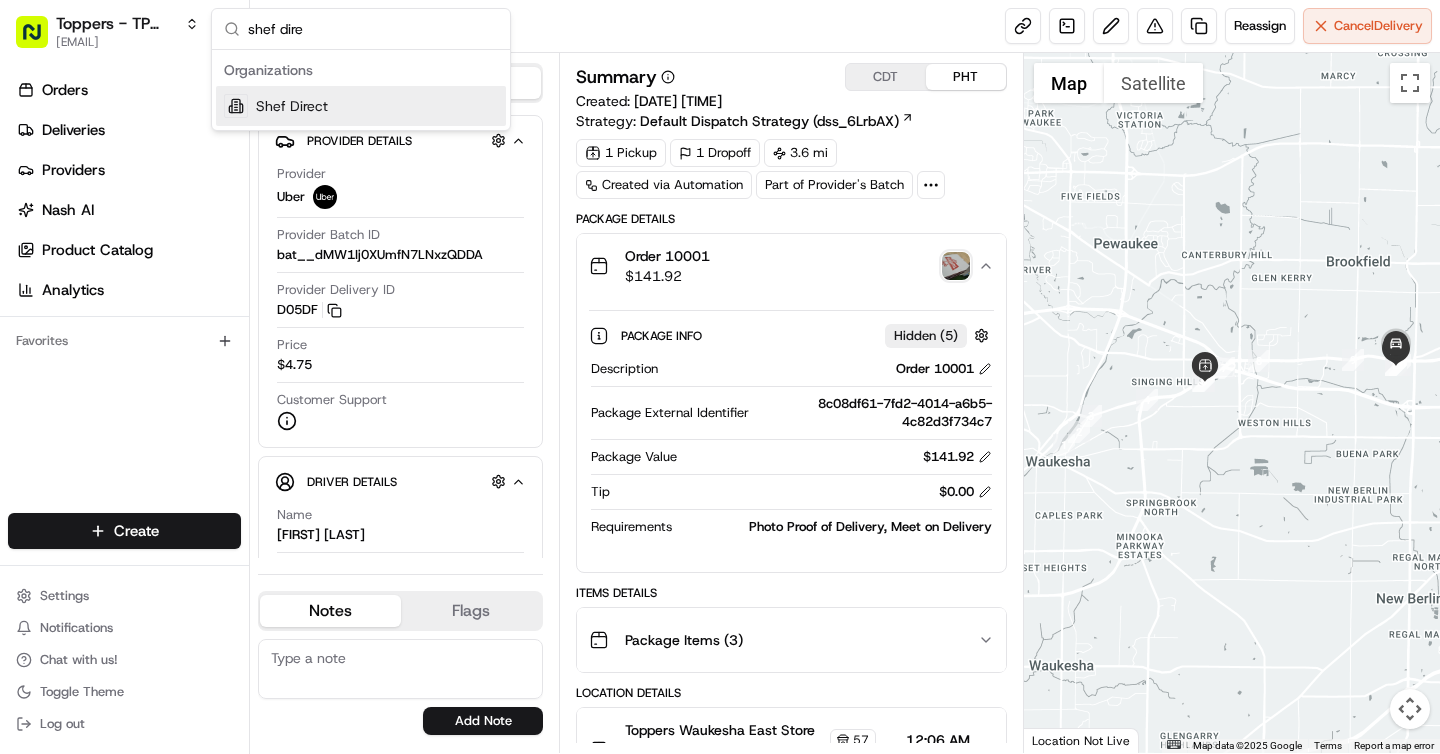 type on "shef dire" 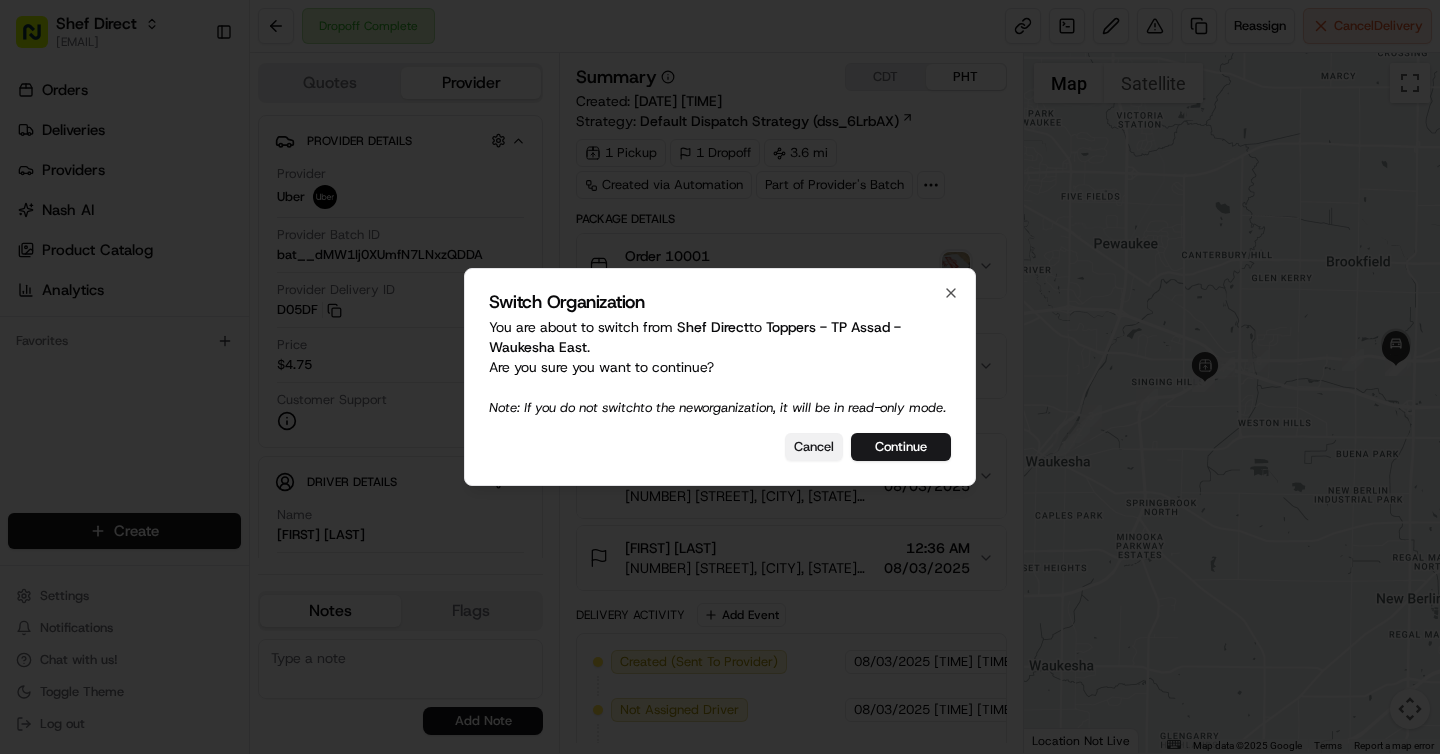 click on "Cancel" at bounding box center (814, 447) 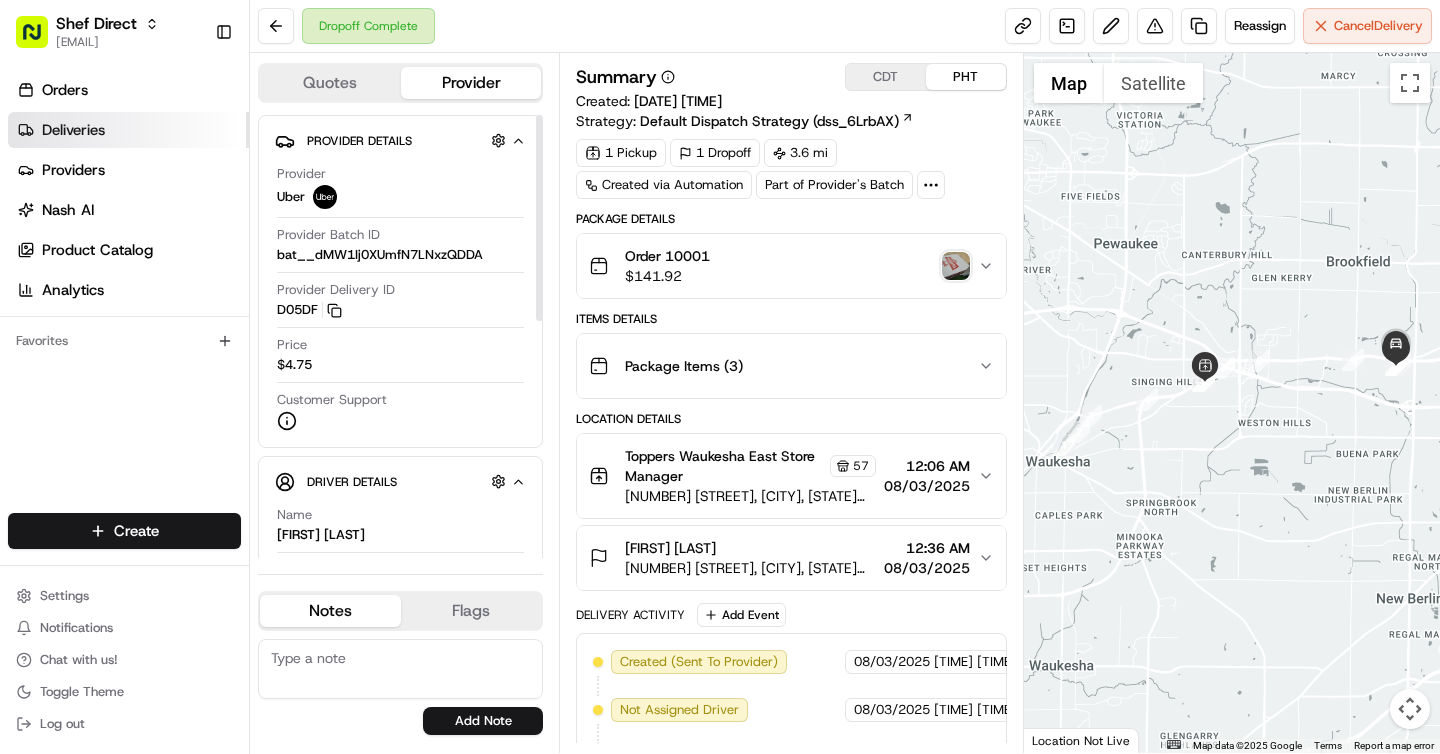 click on "Deliveries" at bounding box center (128, 130) 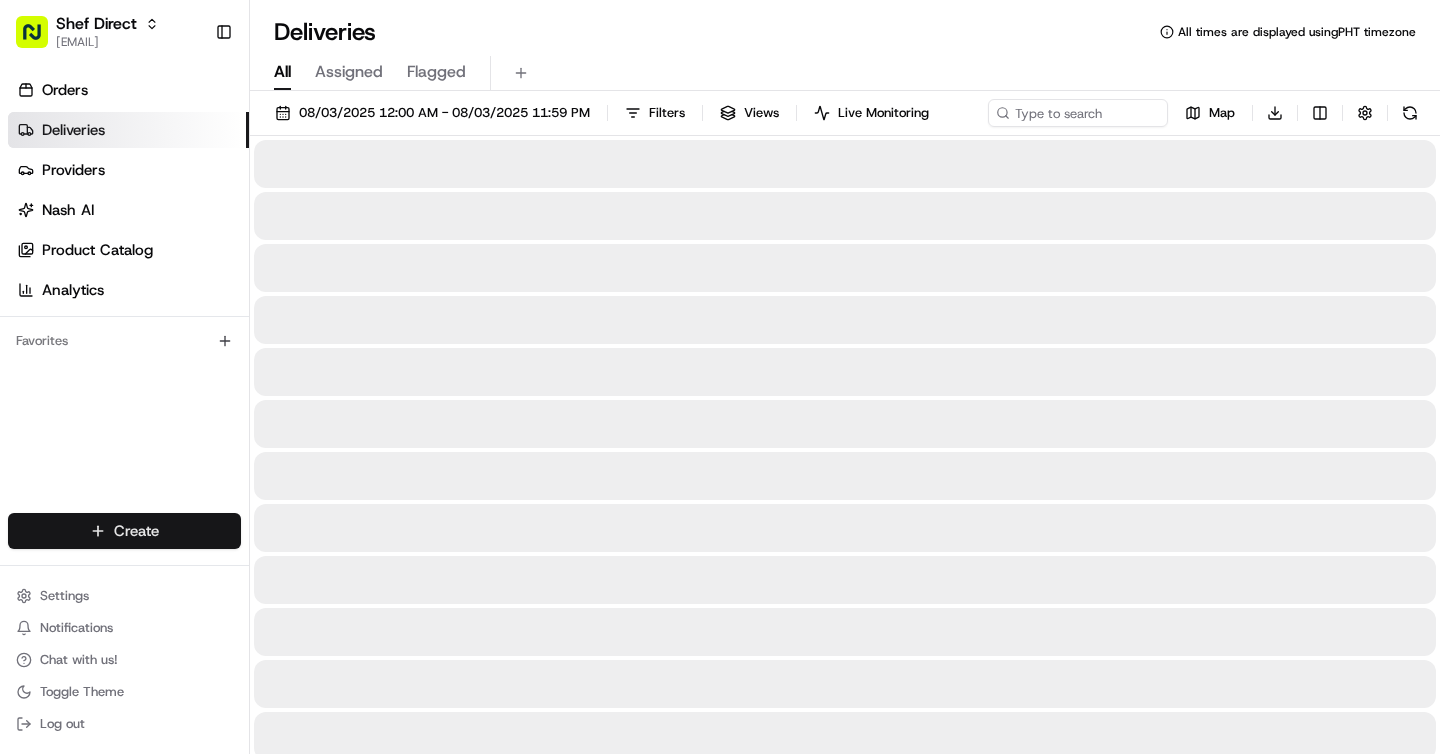 click on "Shef Direct brigitte@usenash.com Toggle Sidebar Orders Deliveries Providers Nash AI Product Catalog Analytics Favorites Main Menu Members & Organization Organization Users Roles Preferences Customization Portal Tracking Orchestration Automations Dispatch Strategy Optimization Strategy Shipping Labels Manifest Locations Pickup Locations Dropoff Locations Billing Billing Refund Requests Integrations Notification Triggers Webhooks API Keys Request Logs Other Feature Flags Create Settings Notifications Chat with us! Toggle Theme Log out Deliveries All times are displayed using  PHT   timezone All Assigned Flagged 08/03/2025 12:00 AM - 08/03/2025 11:59 PM Filters Views Live Monitoring Map Download
Press space bar to start a drag.
When dragging you can use the arrow keys to move the item around and escape to cancel.
Some screen readers may require you to be in focus mode or to use your pass through key
Create Create" at bounding box center [720, 377] 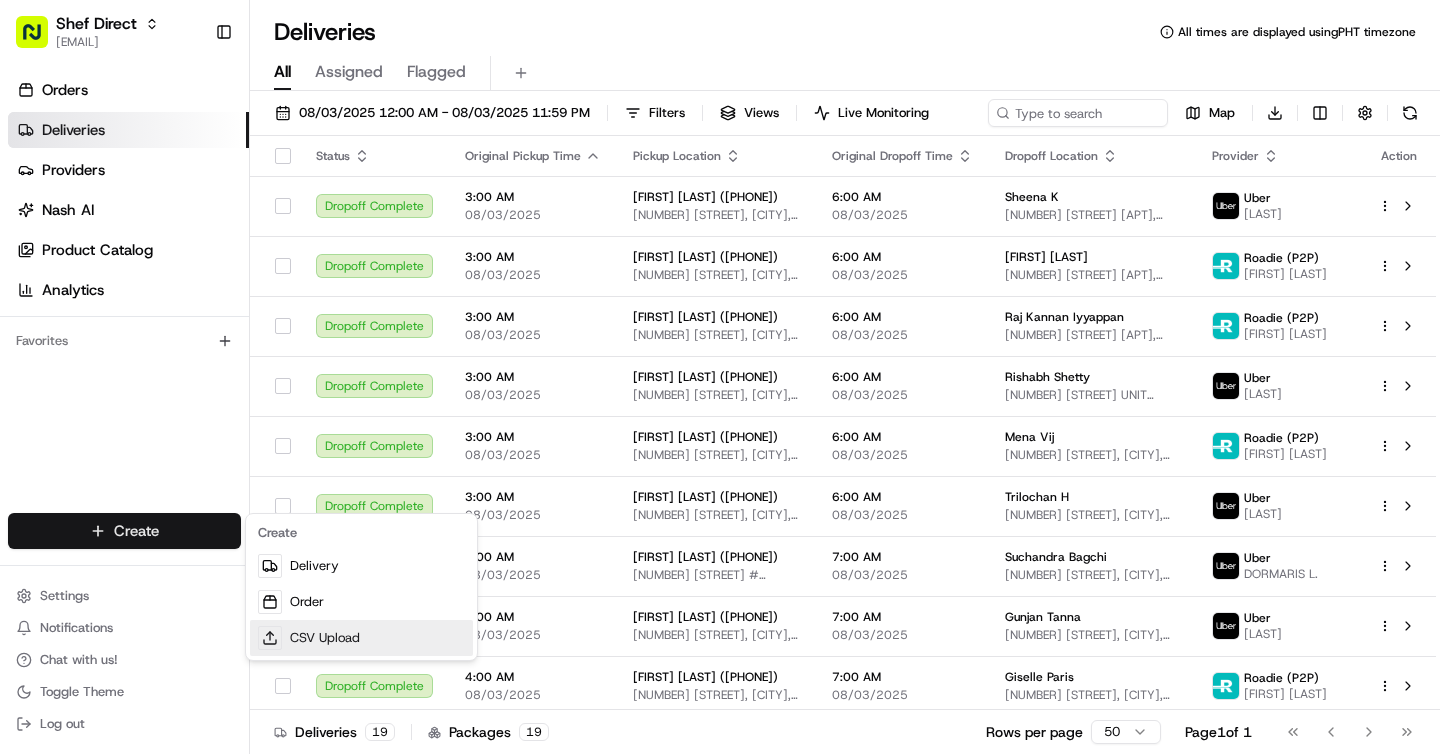 click on "CSV Upload" at bounding box center [361, 638] 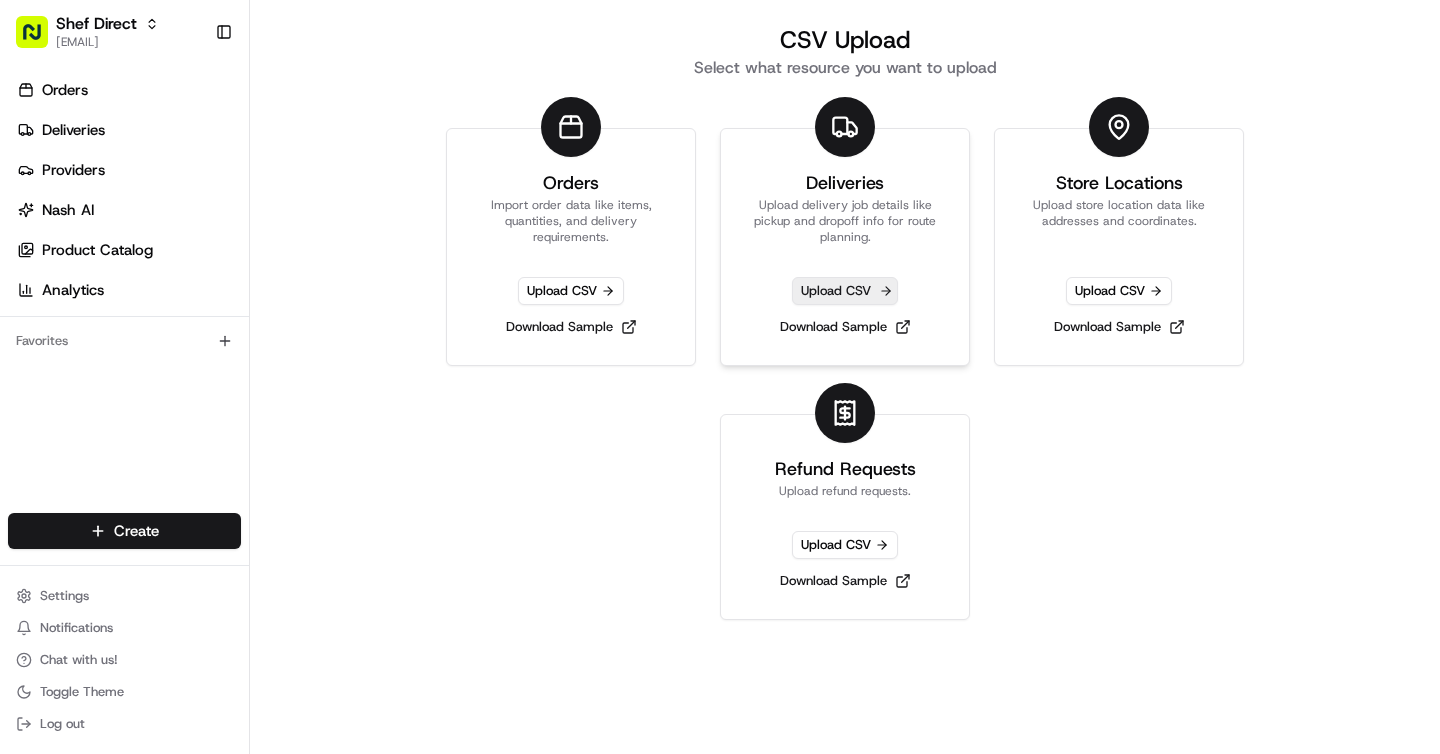 click on "Upload CSV" at bounding box center (845, 291) 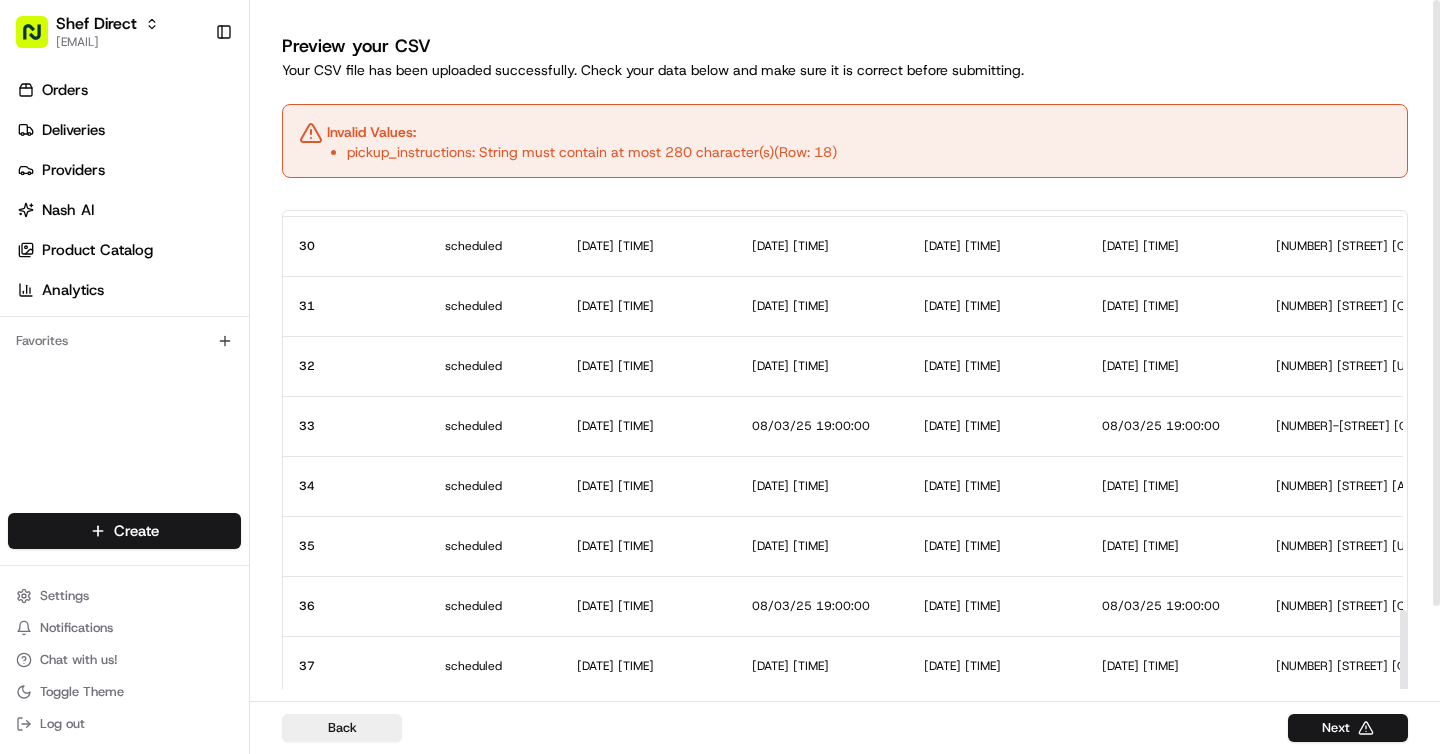scroll, scrollTop: 2076, scrollLeft: 0, axis: vertical 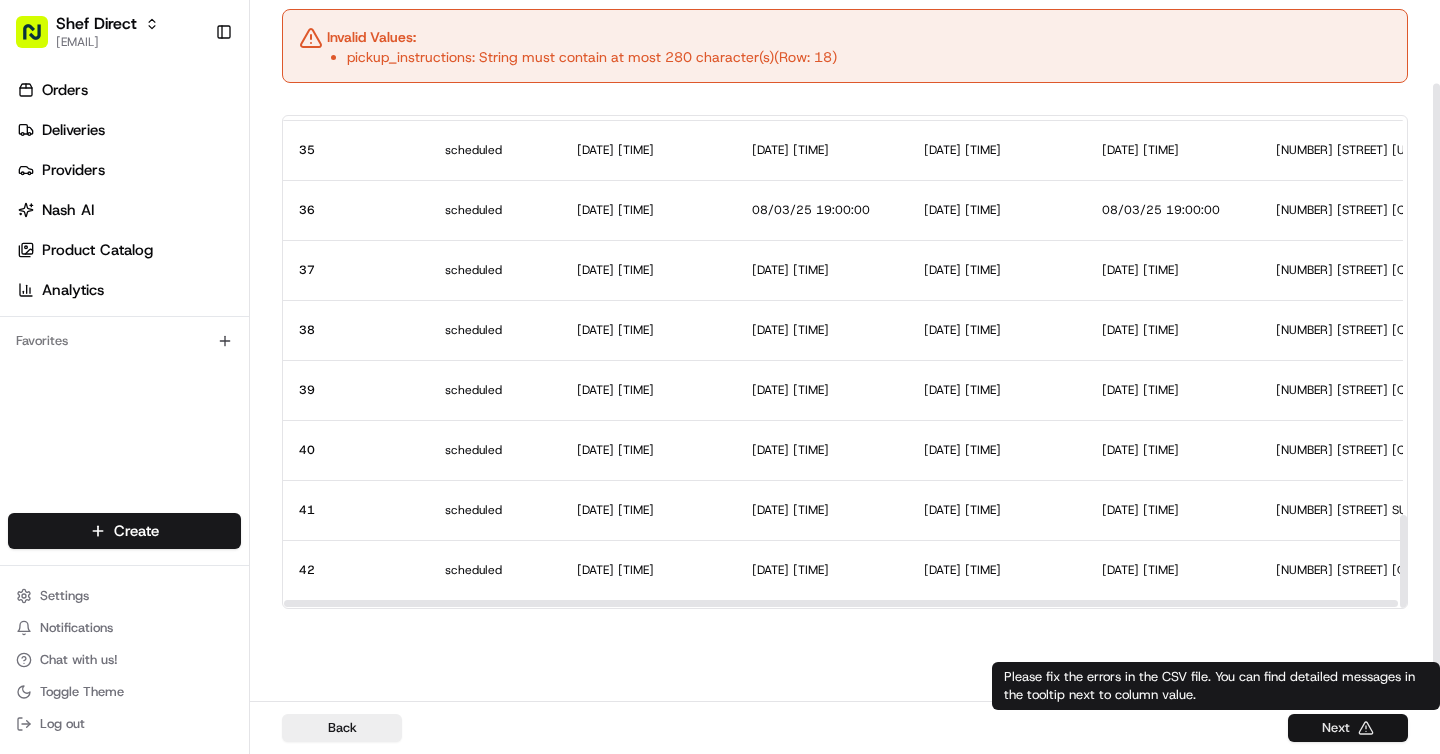 click on "Next" at bounding box center (1348, 728) 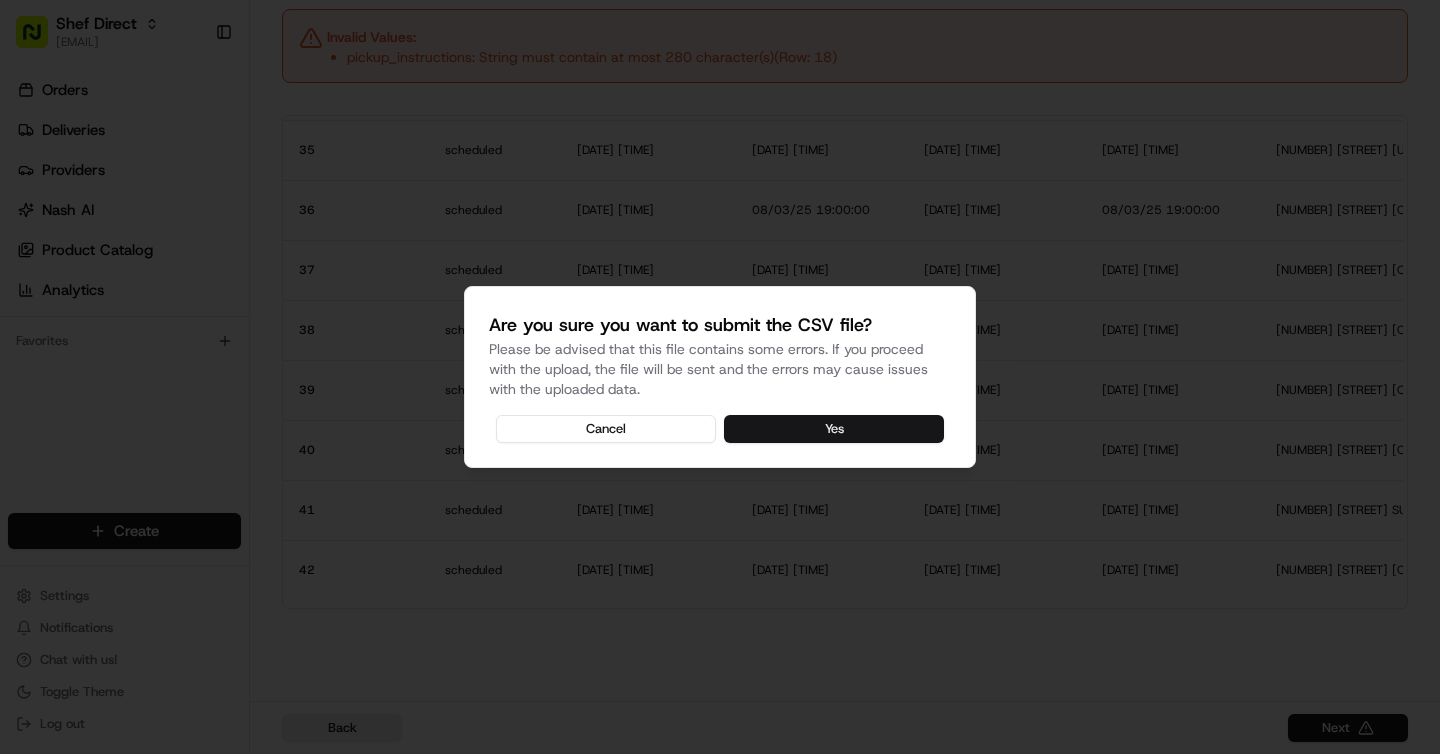 click on "Yes" at bounding box center [834, 429] 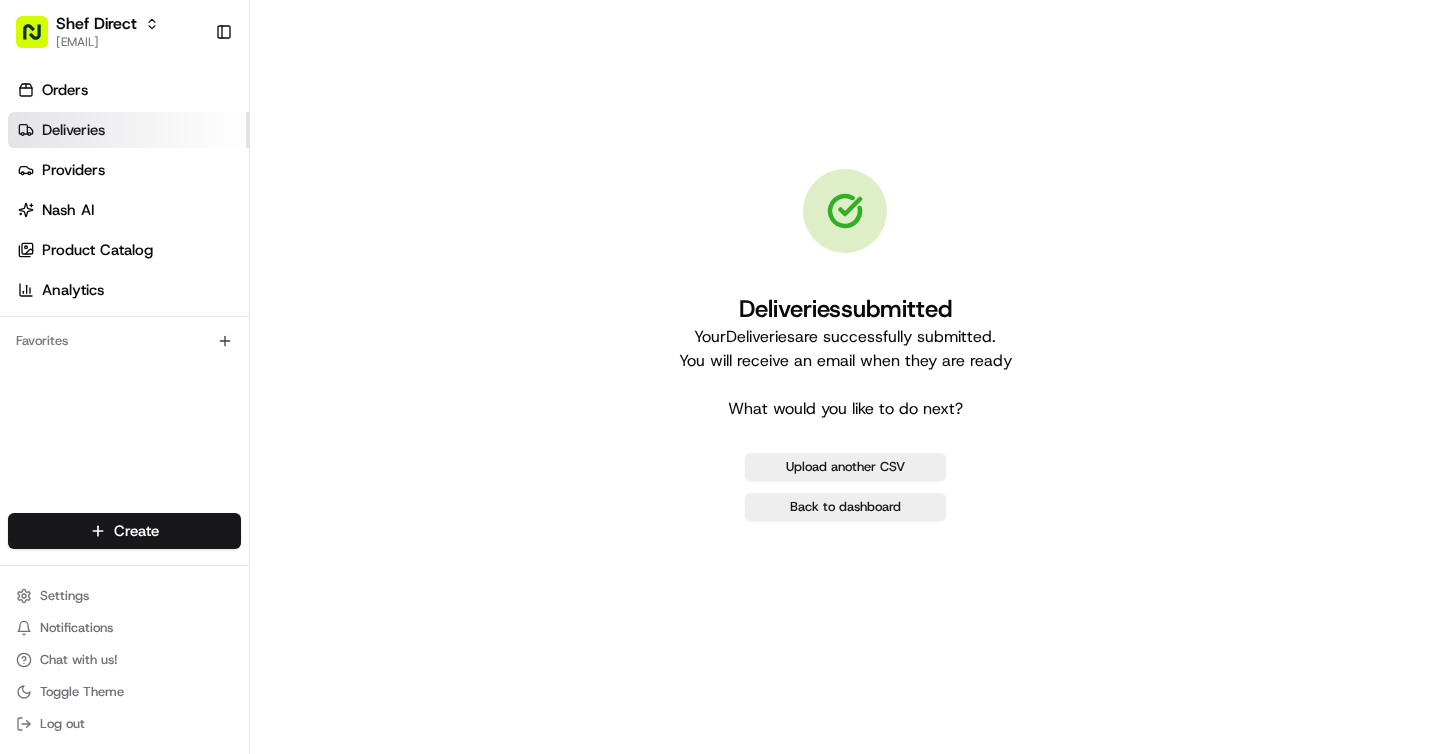 scroll, scrollTop: 0, scrollLeft: 0, axis: both 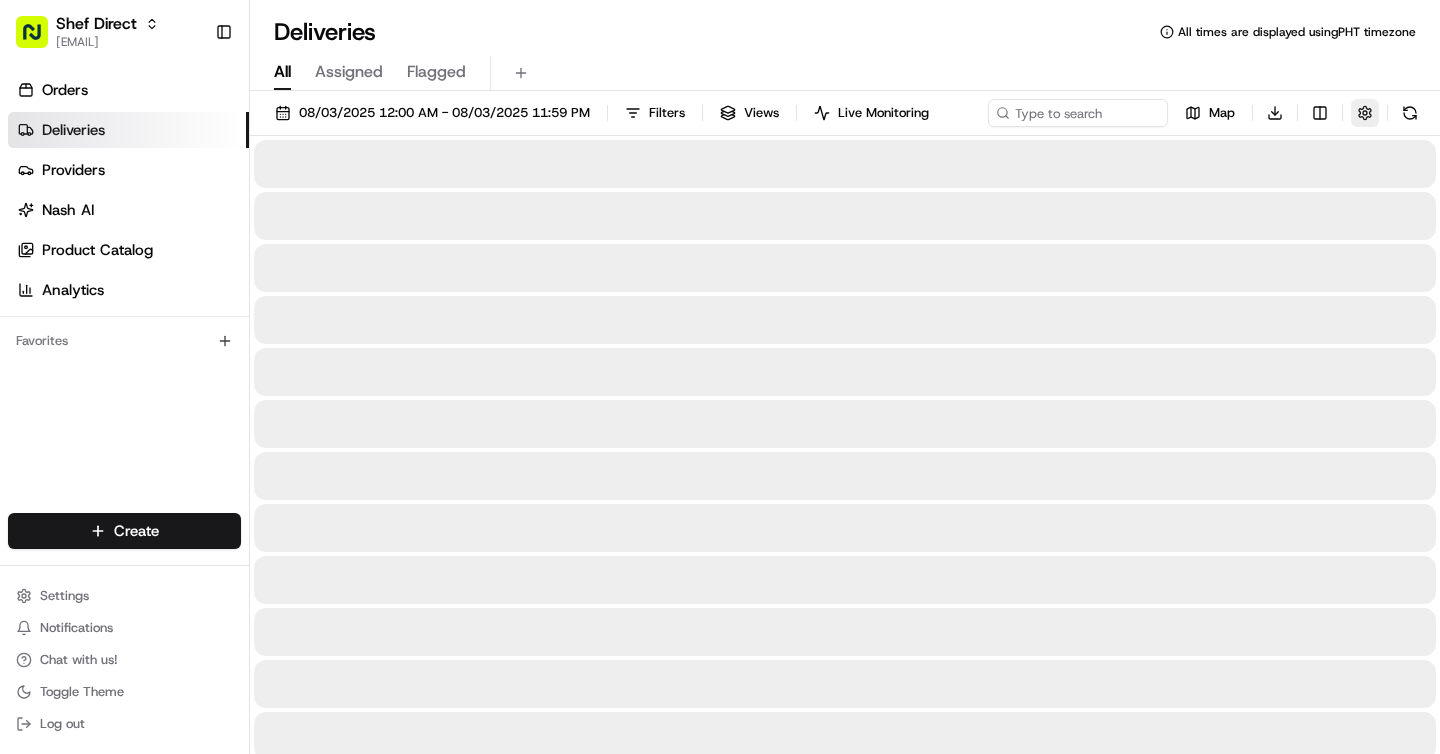 click at bounding box center [1365, 113] 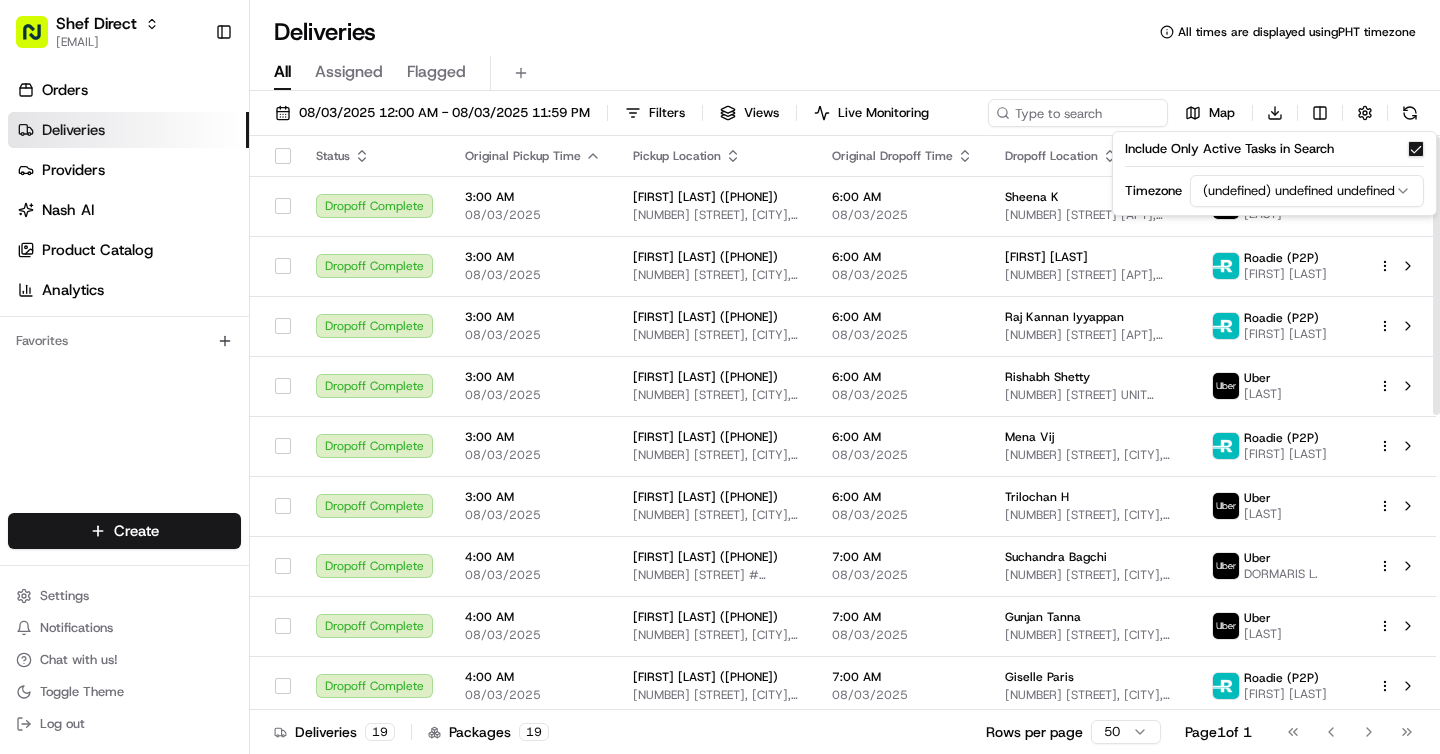 click on "Shef Direct brigitte@usenash.com Toggle Sidebar Orders Deliveries Providers Nash AI Product Catalog Analytics Favorites Main Menu Members & Organization Organization Users Roles Preferences Customization Portal Tracking Orchestration Automations Dispatch Strategy Optimization Strategy Shipping Labels Manifest Locations Pickup Locations Dropoff Locations Billing Billing Refund Requests Integrations Notification Triggers Webhooks API Keys Request Logs Other Feature Flags Create Settings Notifications Chat with us! Toggle Theme Log out Deliveries All times are displayed using  PHT   timezone All Assigned Flagged 08/03/2025 12:00 AM - 08/03/2025 11:59 PM Filters Views Live Monitoring Map Download Status Original Pickup Time Pickup Location Original Dropoff Time Dropoff Location Provider Action Dropoff Complete 3:00 AM 08/03/2025 Meena Daniel (+12407806779) 17704 Vinyard Ln, Derwood, MD 20855, USA 6:00 AM 08/03/2025 Sheena K 1201 East-West Hwy #002, Silver Spring, MD 20910, USA Uber CIERRA M. Uber" at bounding box center [720, 377] 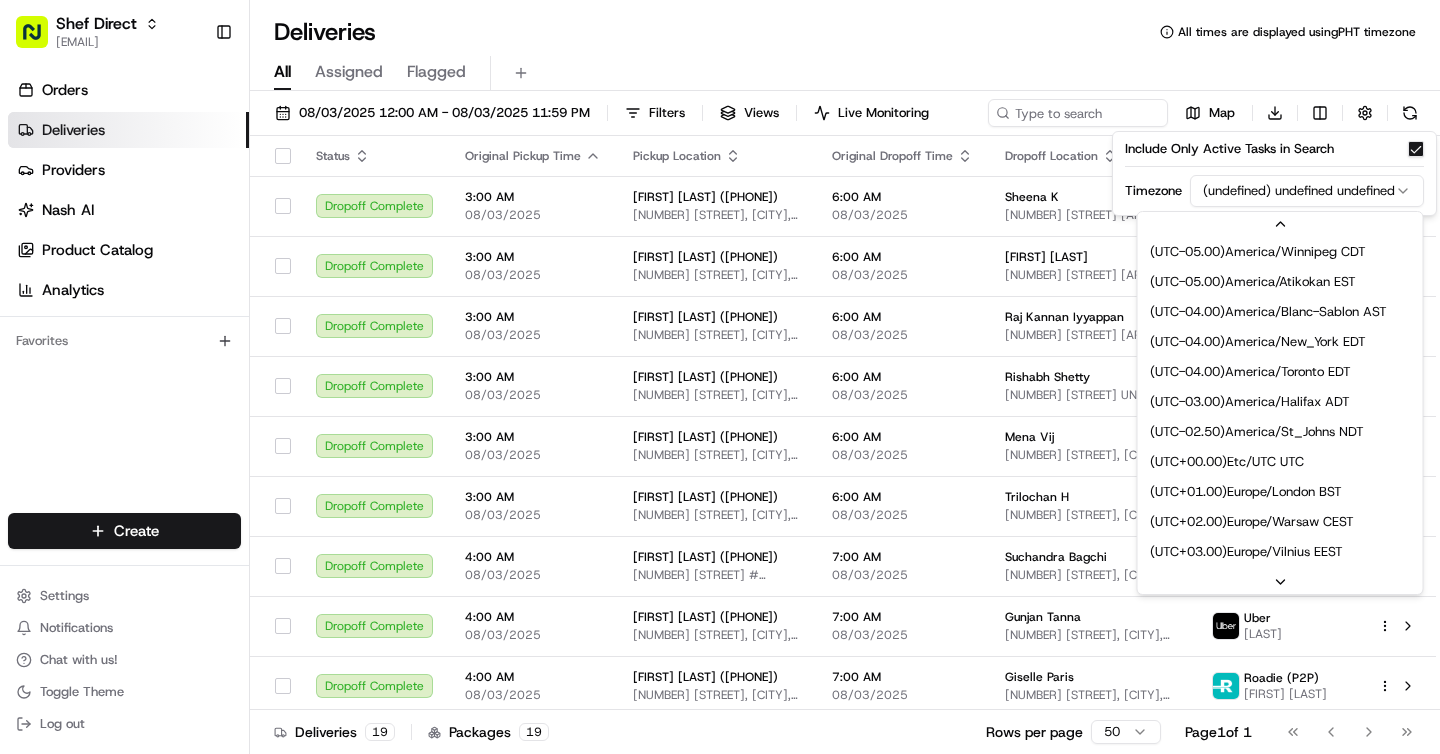 scroll, scrollTop: 300, scrollLeft: 0, axis: vertical 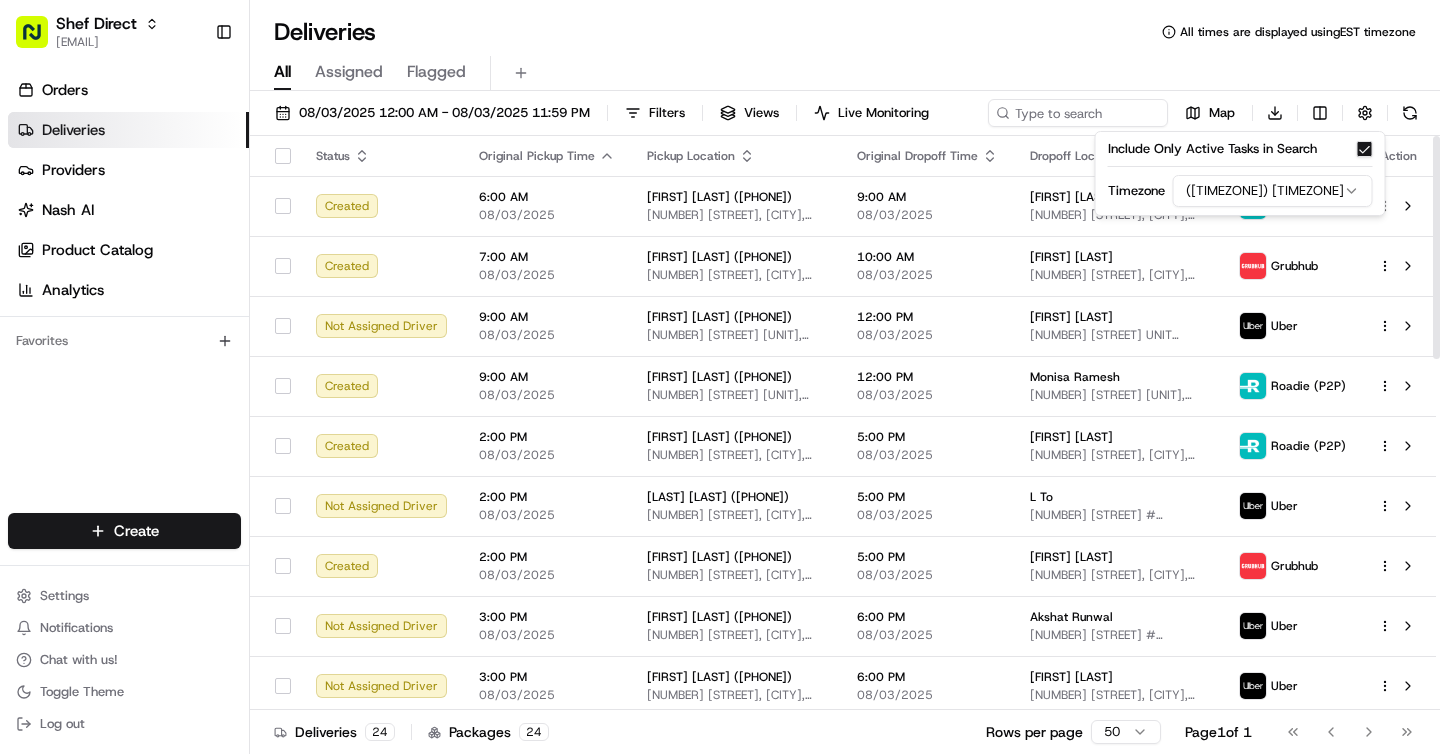 click on "Deliveries All times are displayed using  EST   timezone" at bounding box center (845, 32) 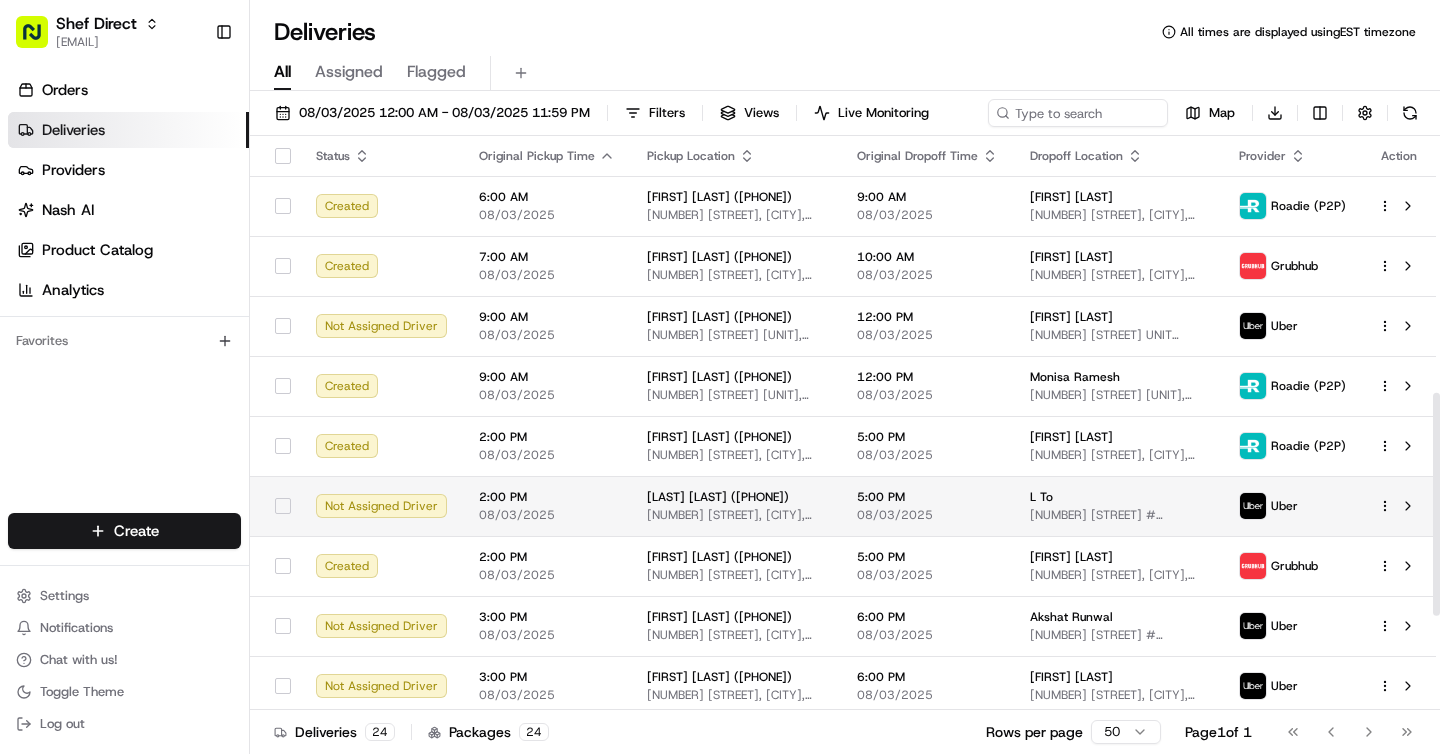 scroll, scrollTop: 906, scrollLeft: 0, axis: vertical 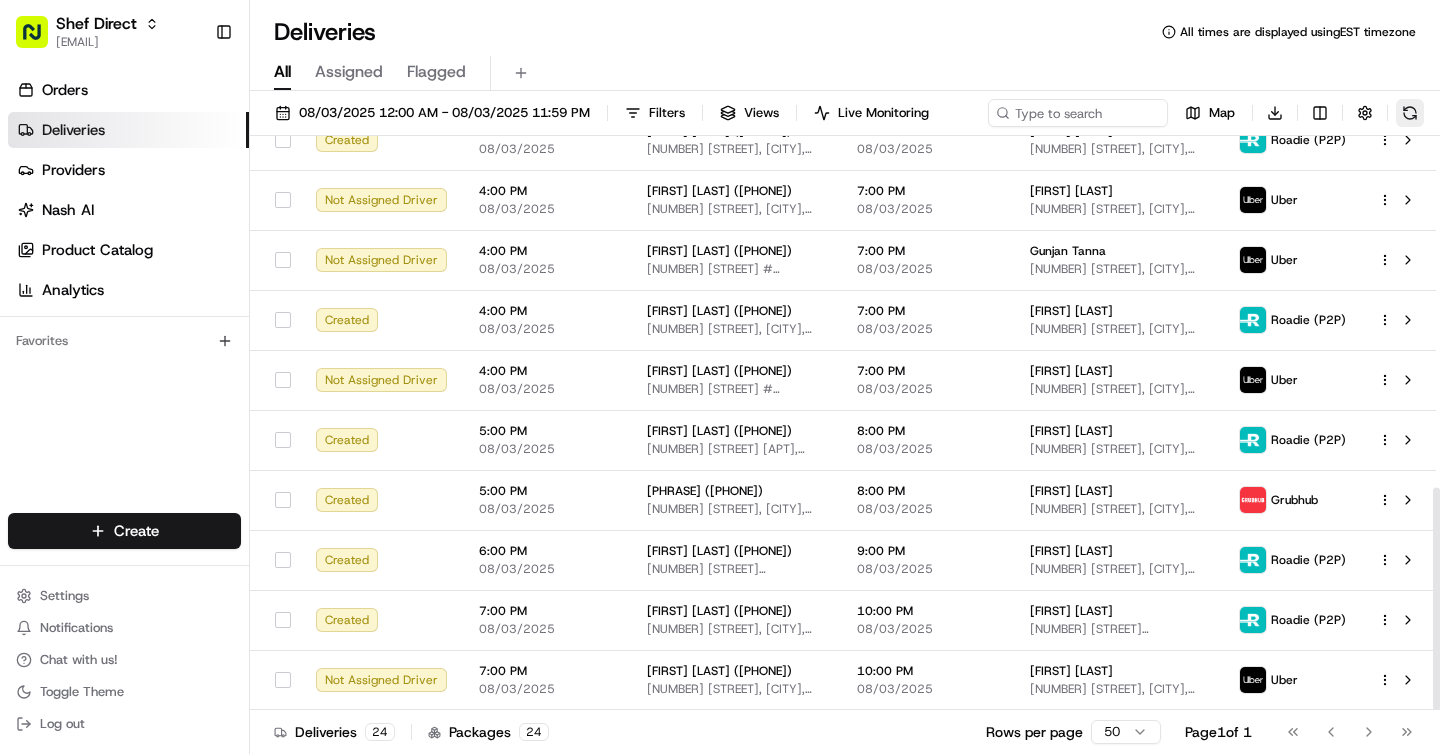click at bounding box center (1410, 113) 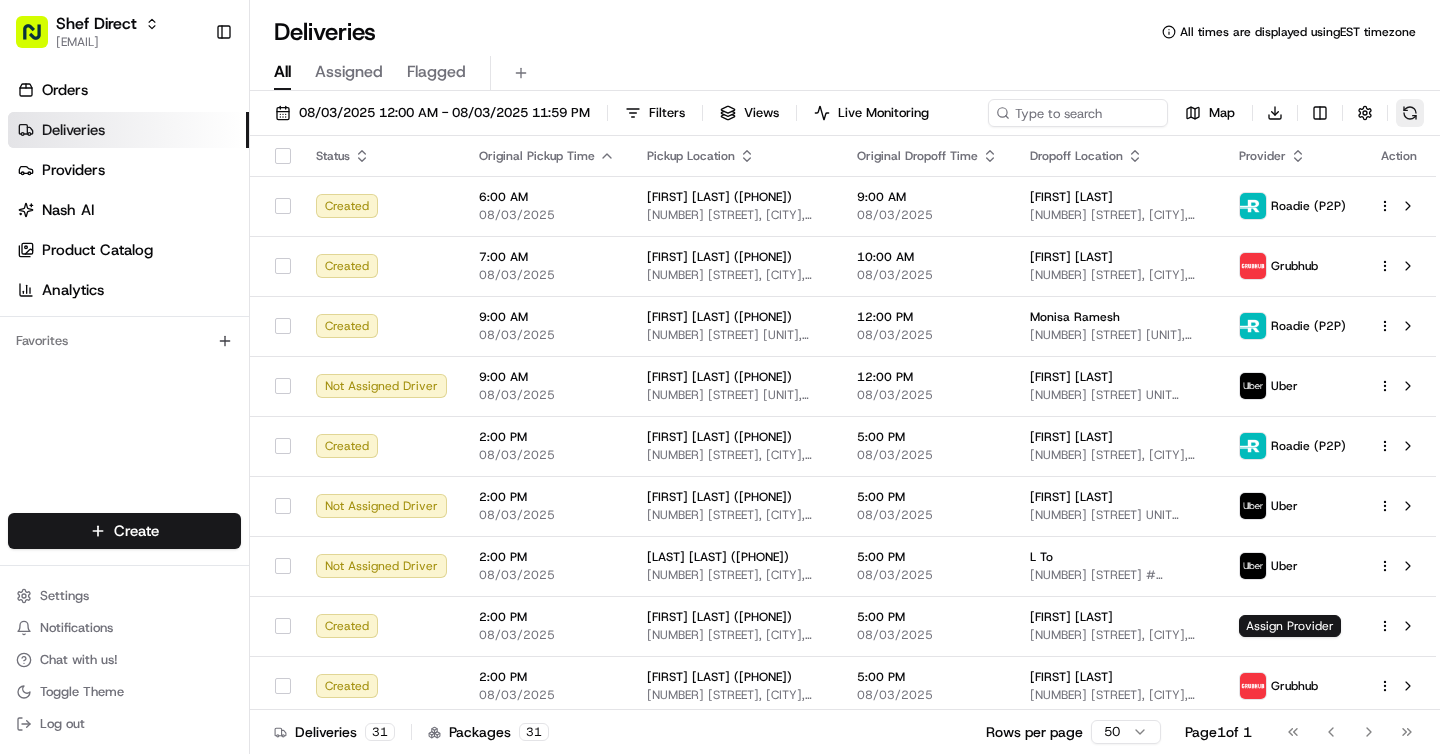 click at bounding box center (1410, 113) 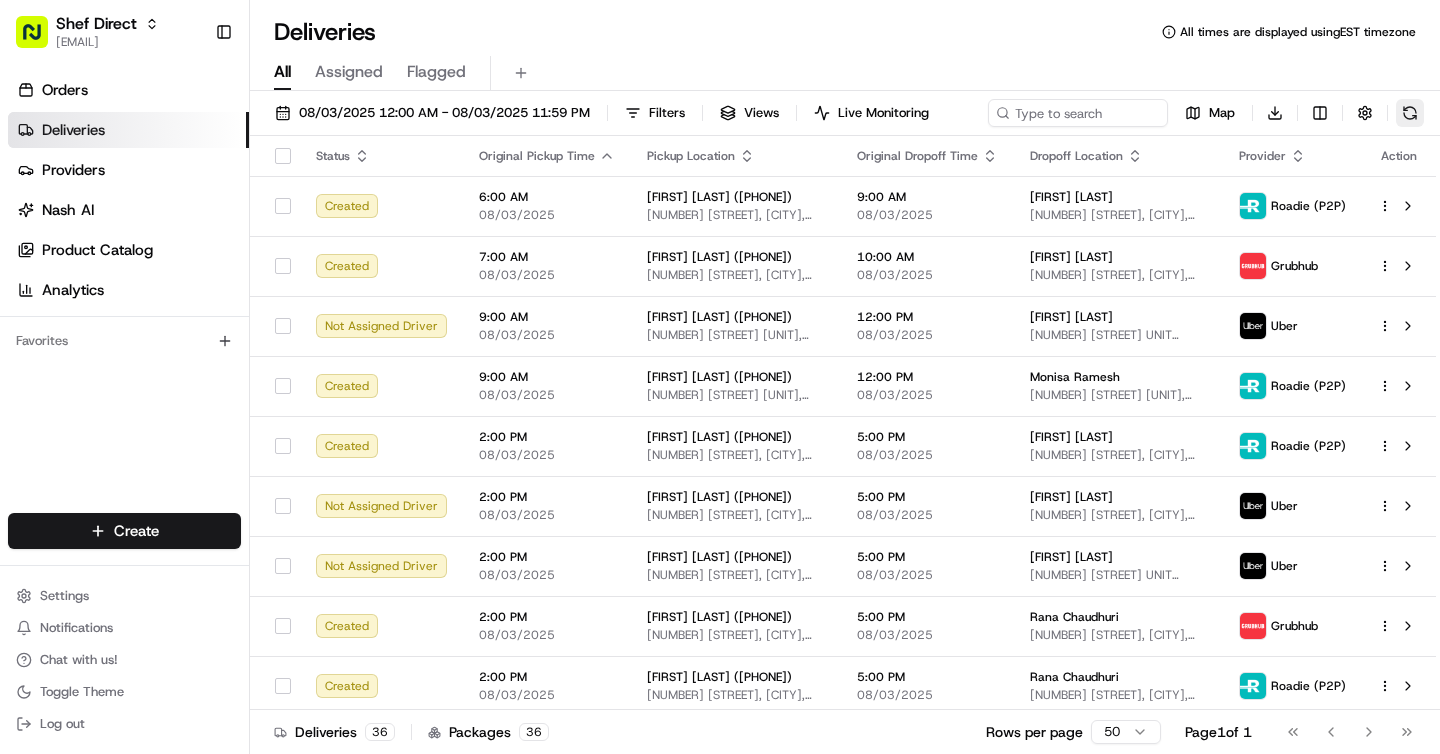 click at bounding box center (1410, 113) 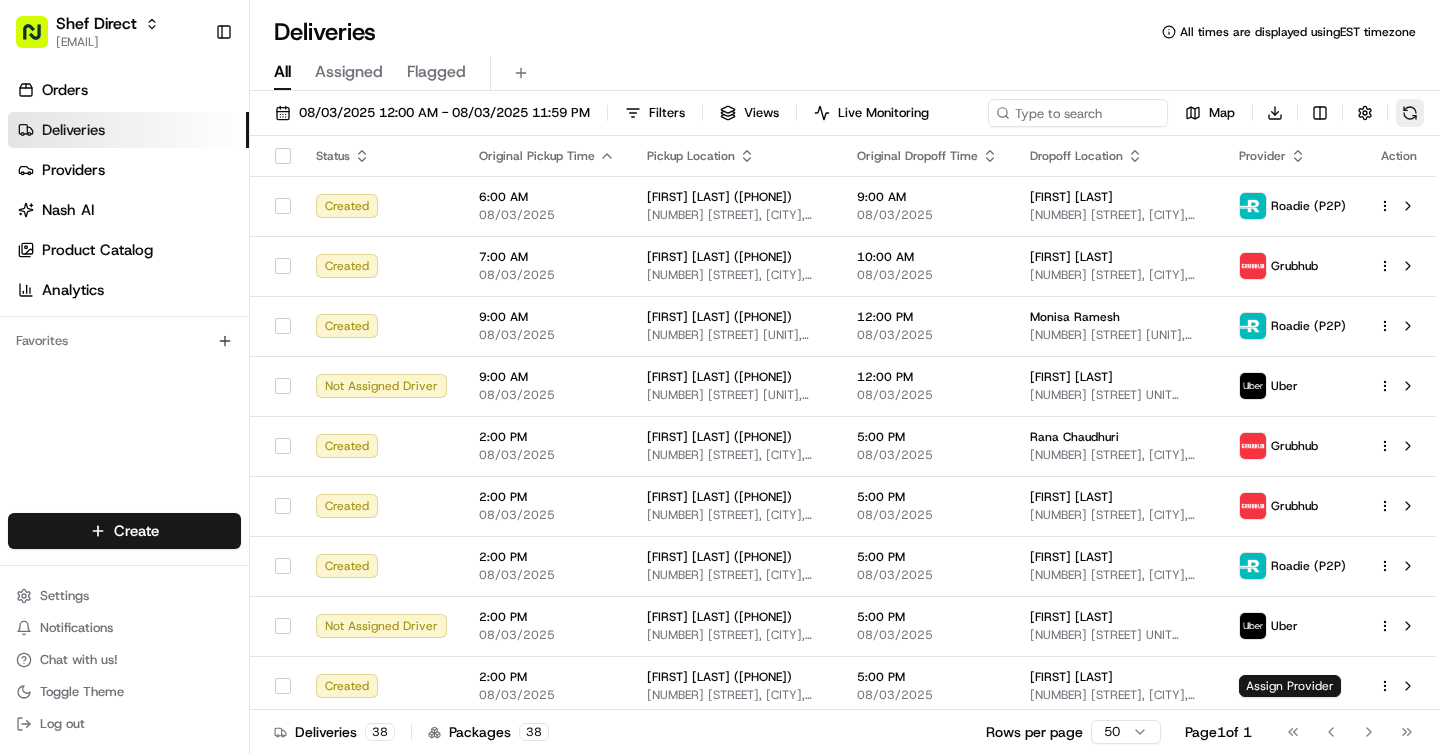 click at bounding box center (1410, 113) 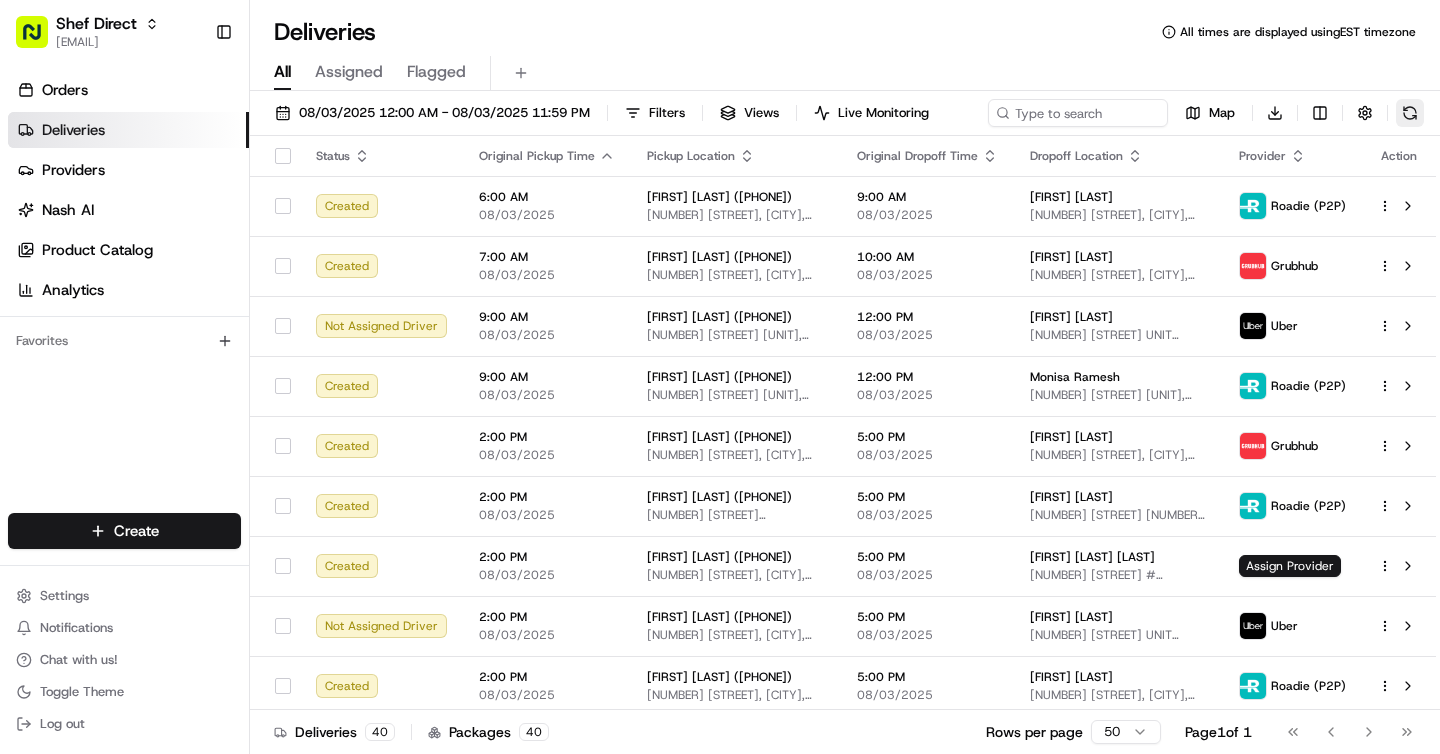 click at bounding box center (1410, 113) 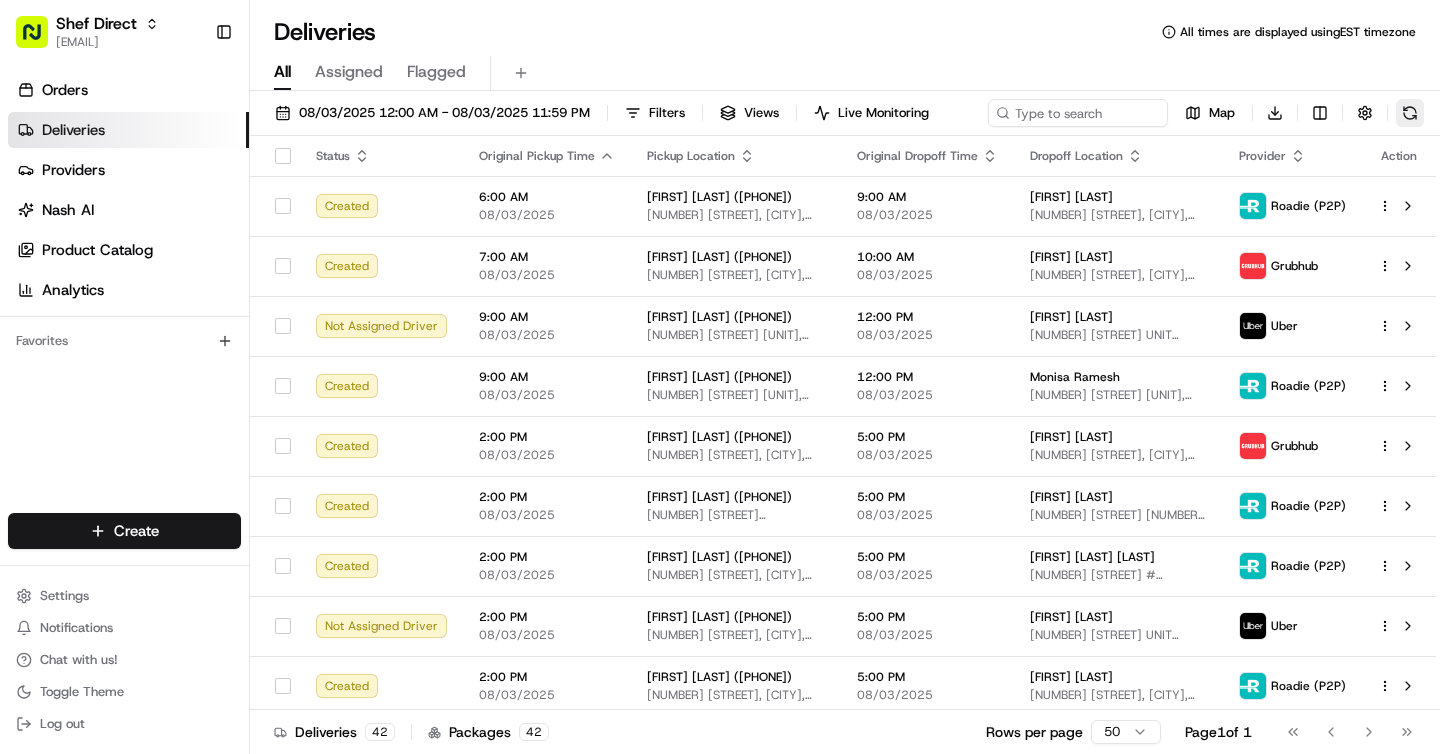 click at bounding box center (1410, 113) 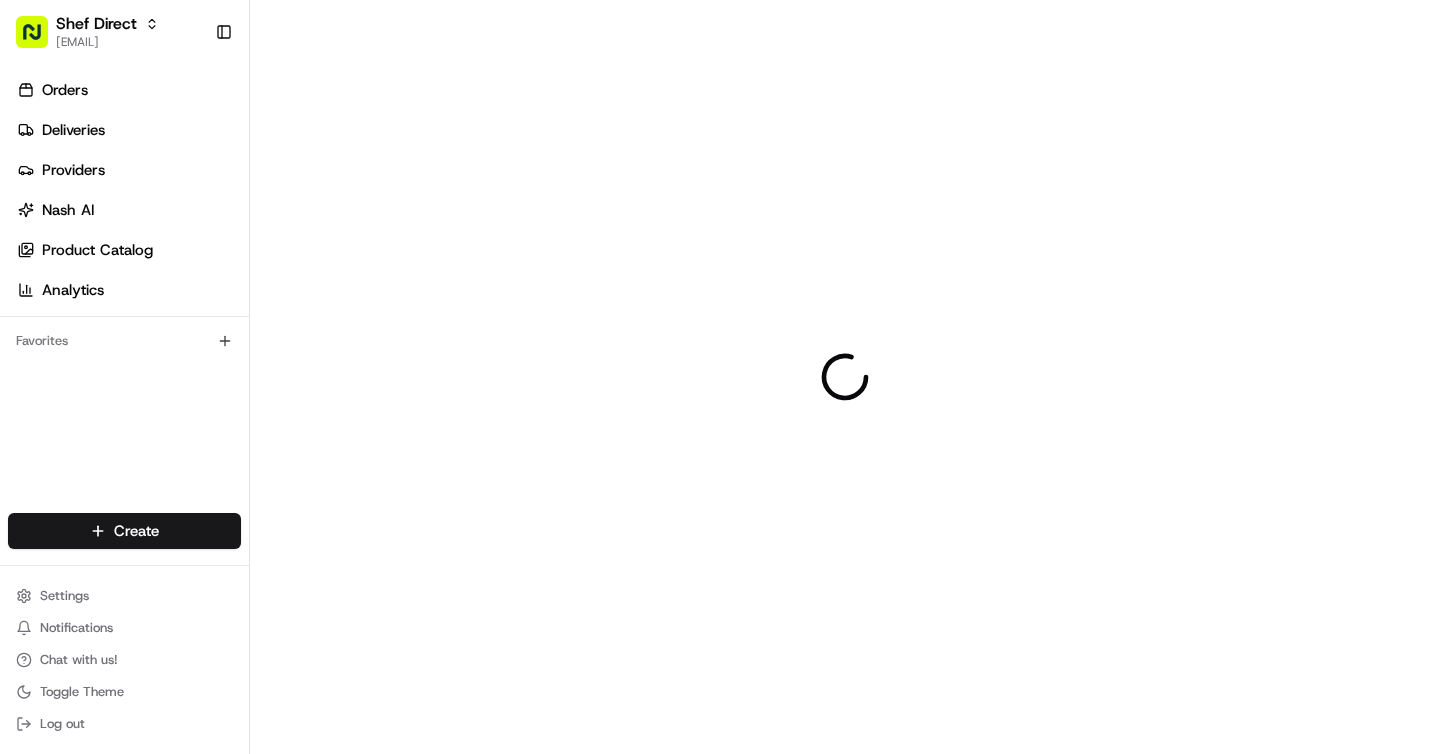 scroll, scrollTop: 0, scrollLeft: 0, axis: both 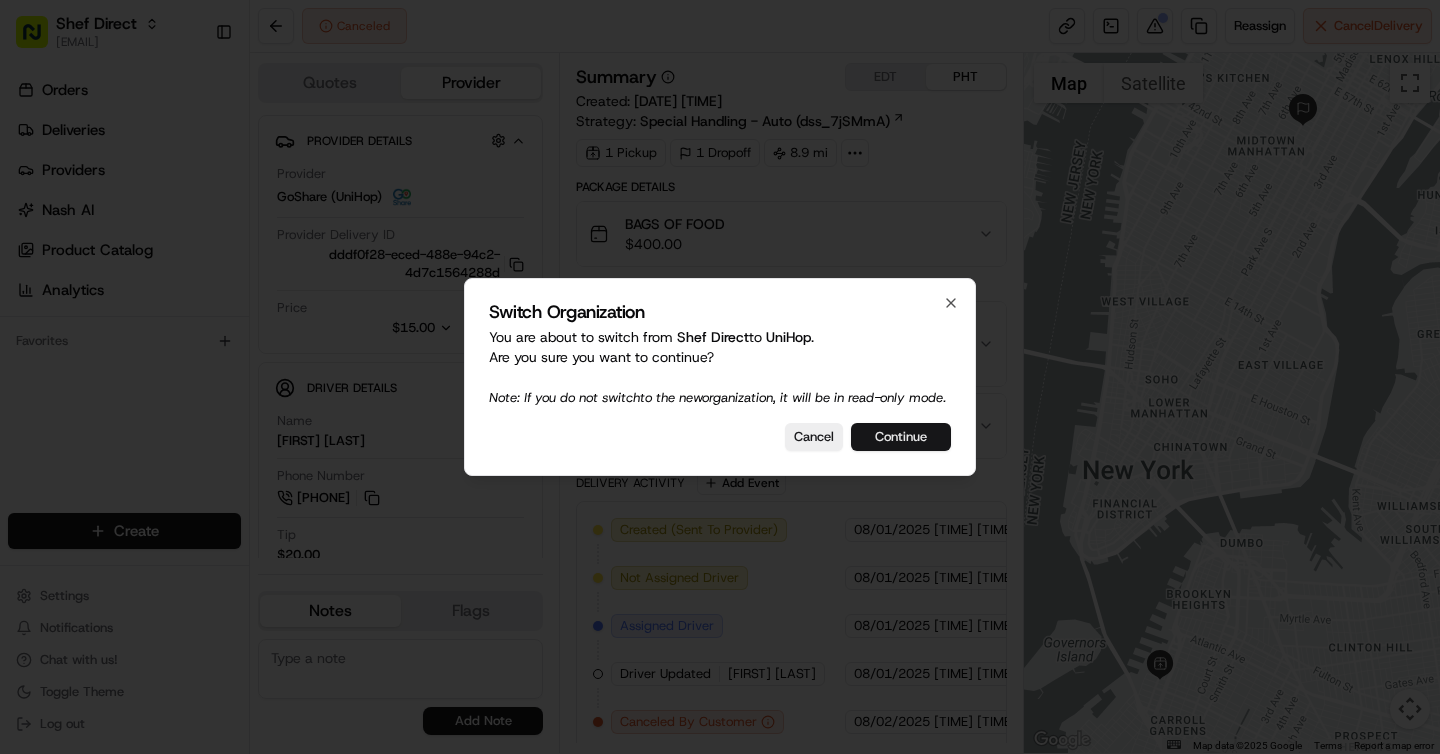 click on "Continue" at bounding box center [901, 437] 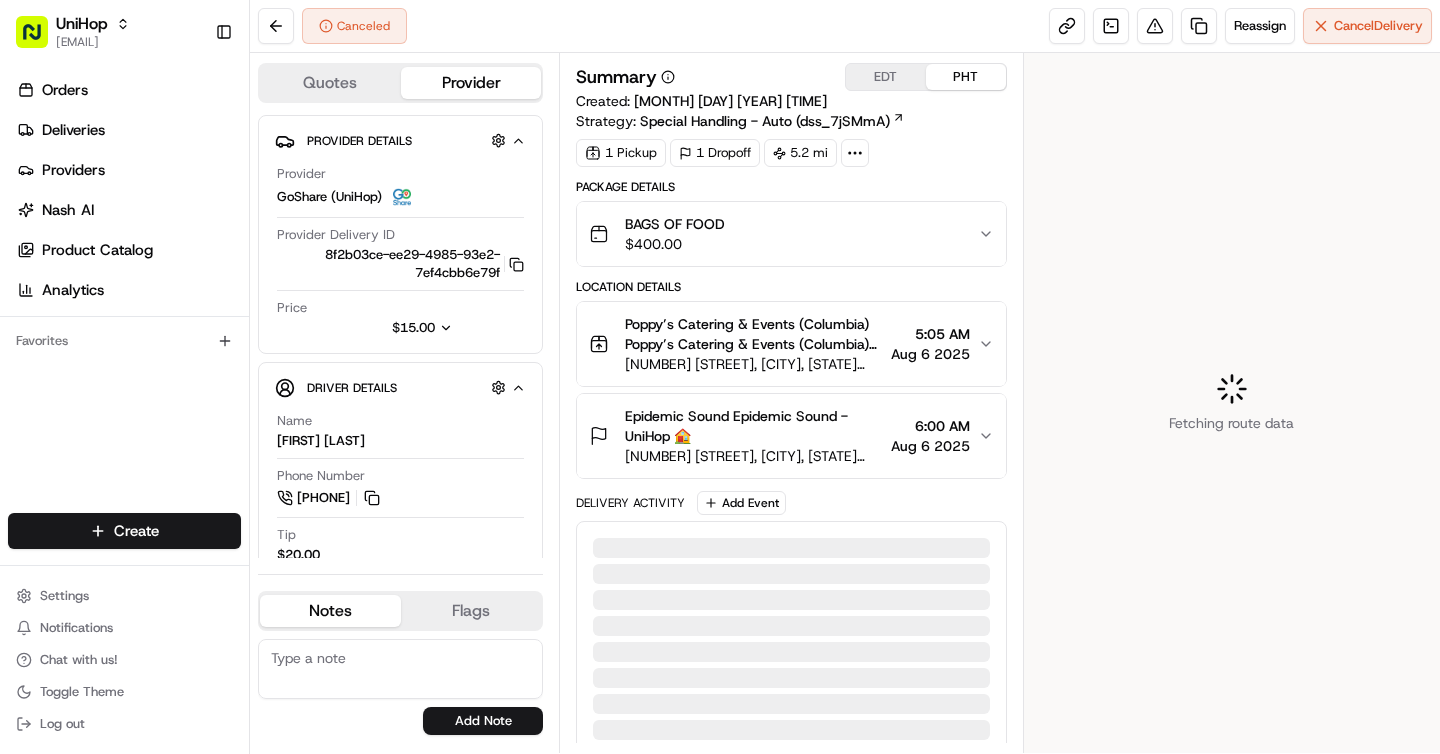 scroll, scrollTop: 0, scrollLeft: 0, axis: both 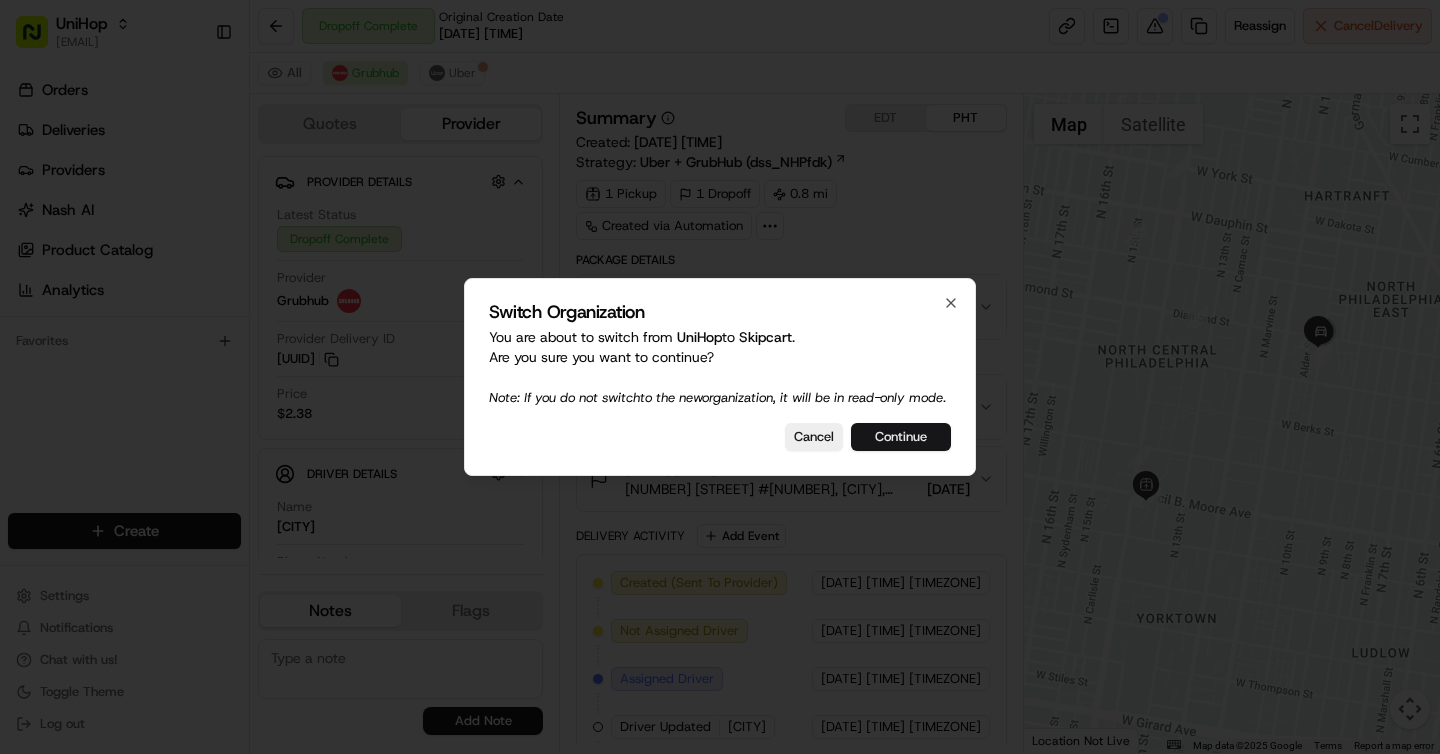 click on "Continue" at bounding box center [901, 437] 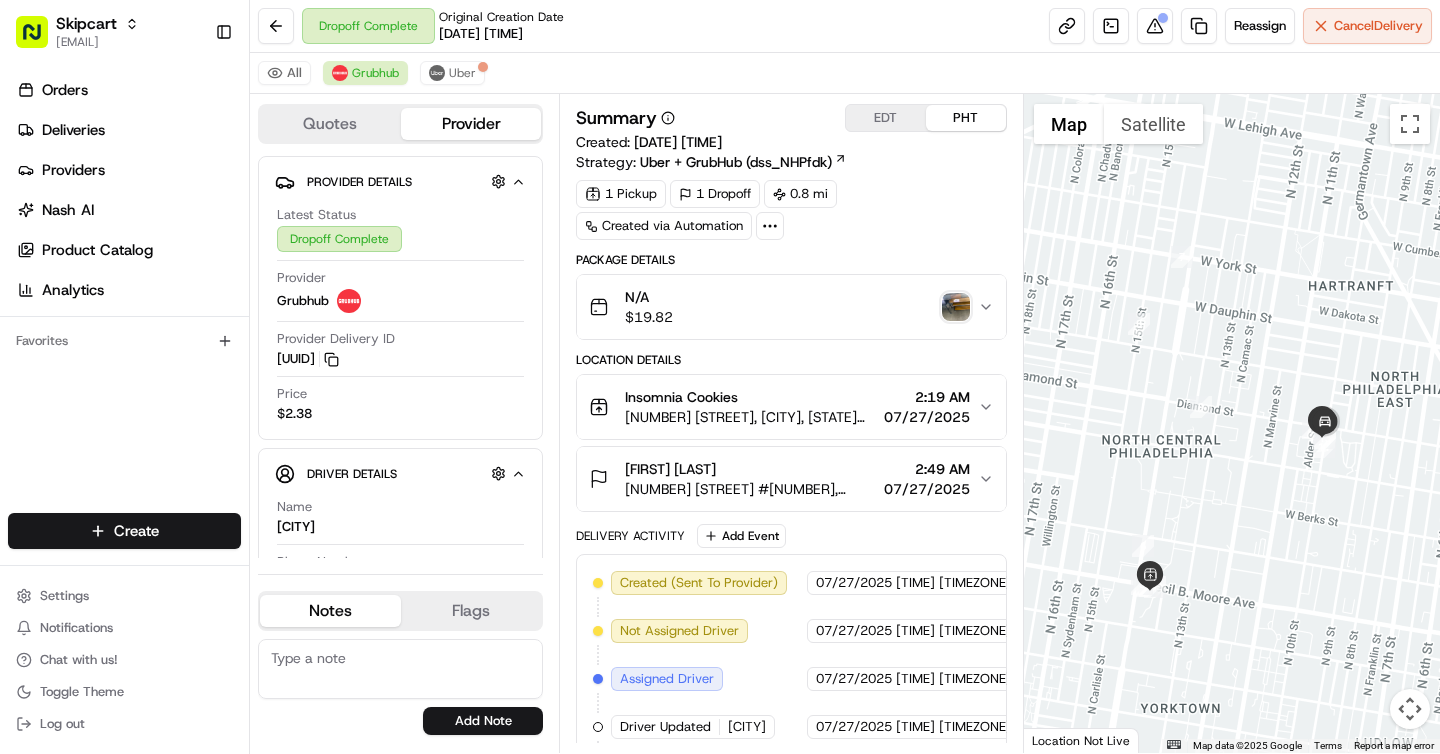 click on "EDT" at bounding box center [886, 118] 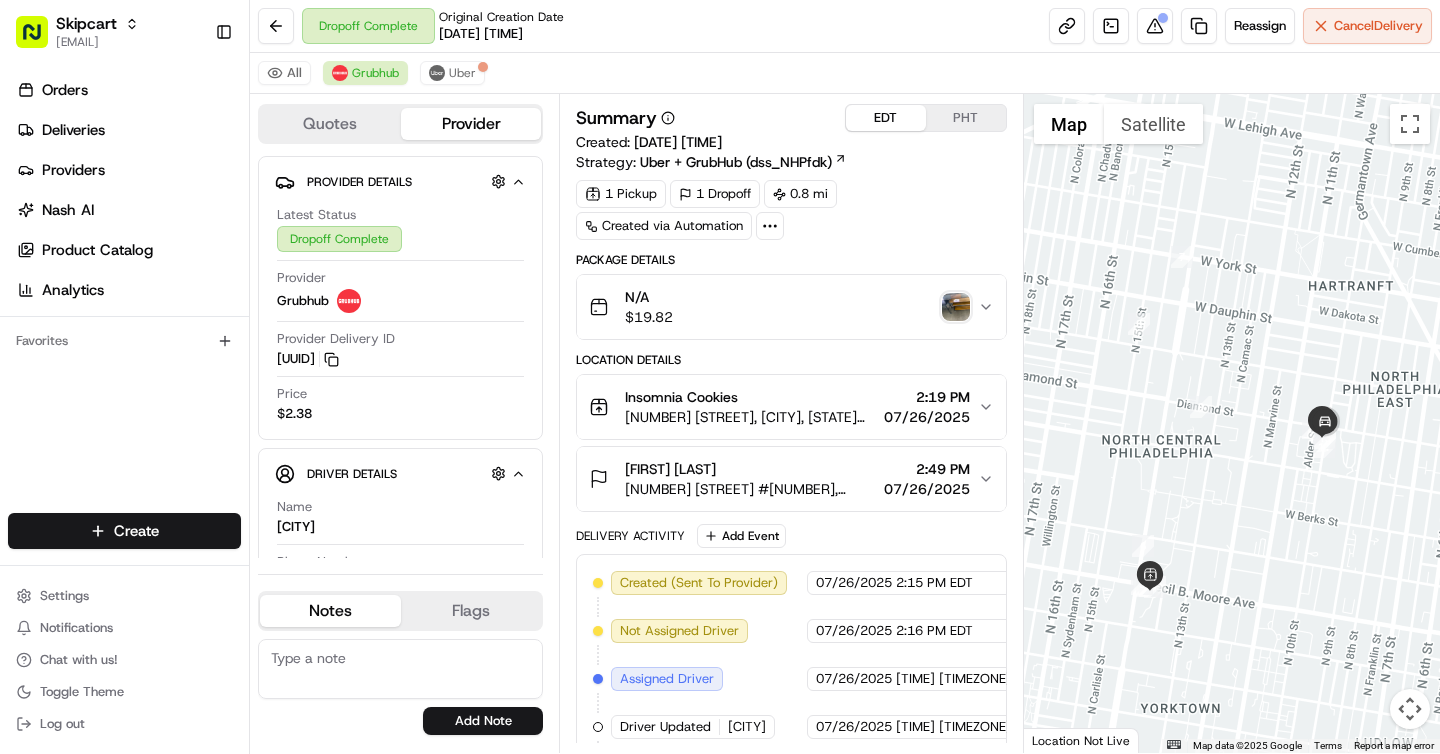 scroll, scrollTop: 301, scrollLeft: 0, axis: vertical 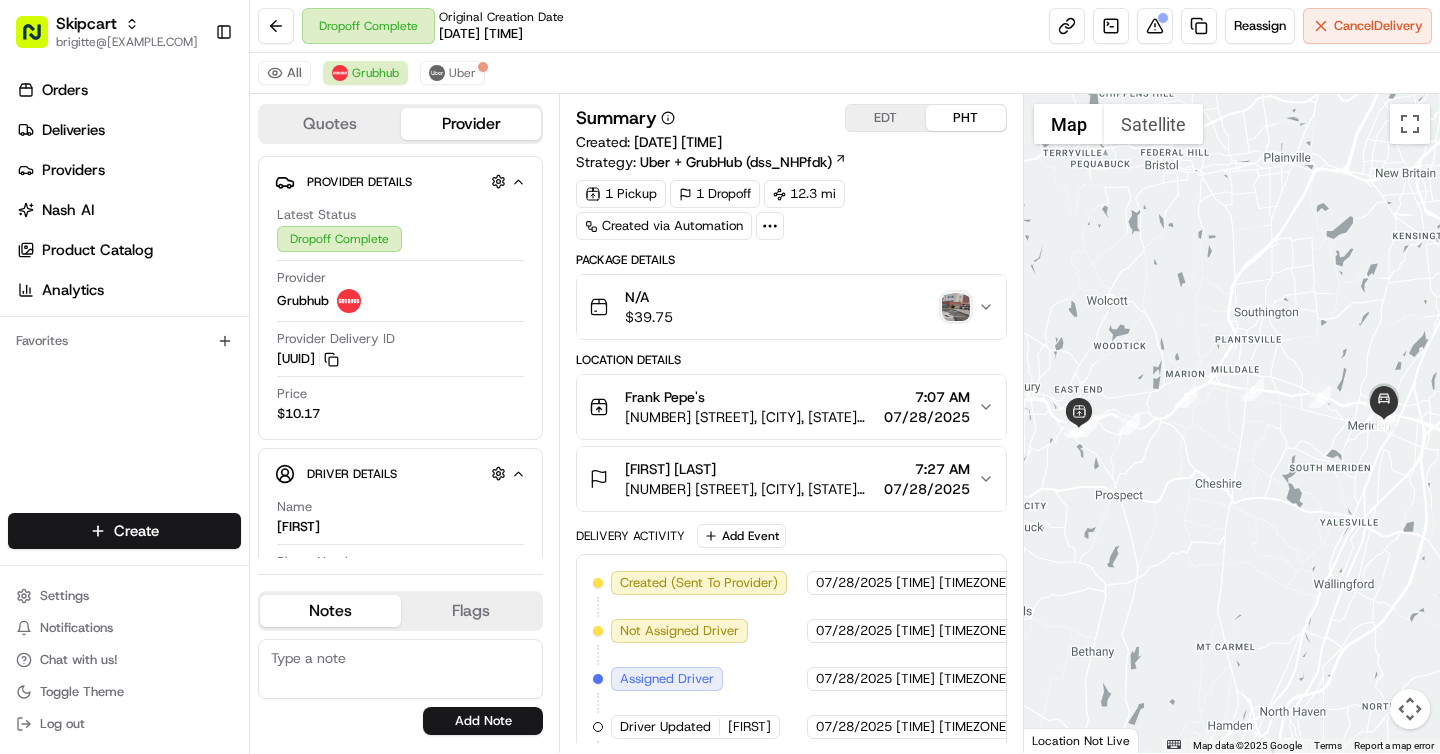 click on "EDT" at bounding box center (886, 118) 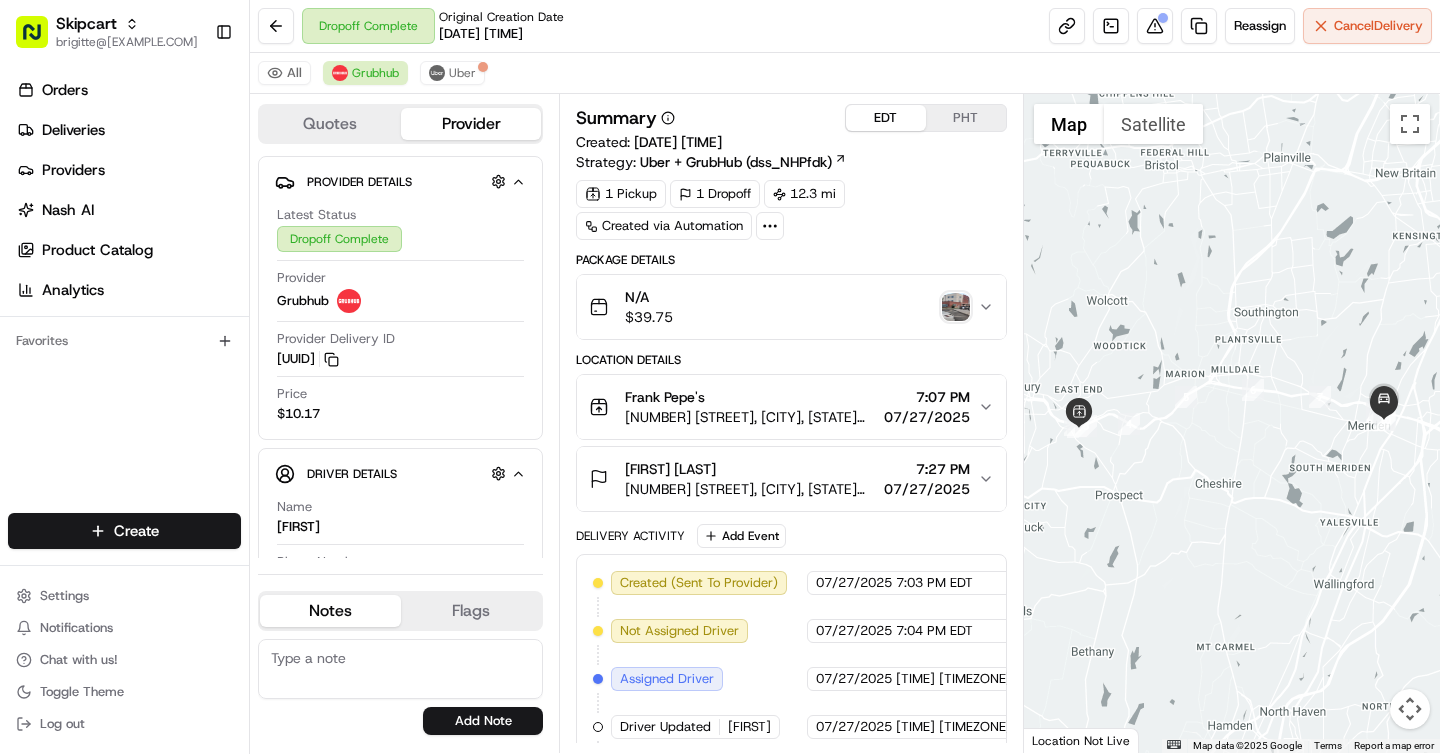 scroll, scrollTop: 301, scrollLeft: 0, axis: vertical 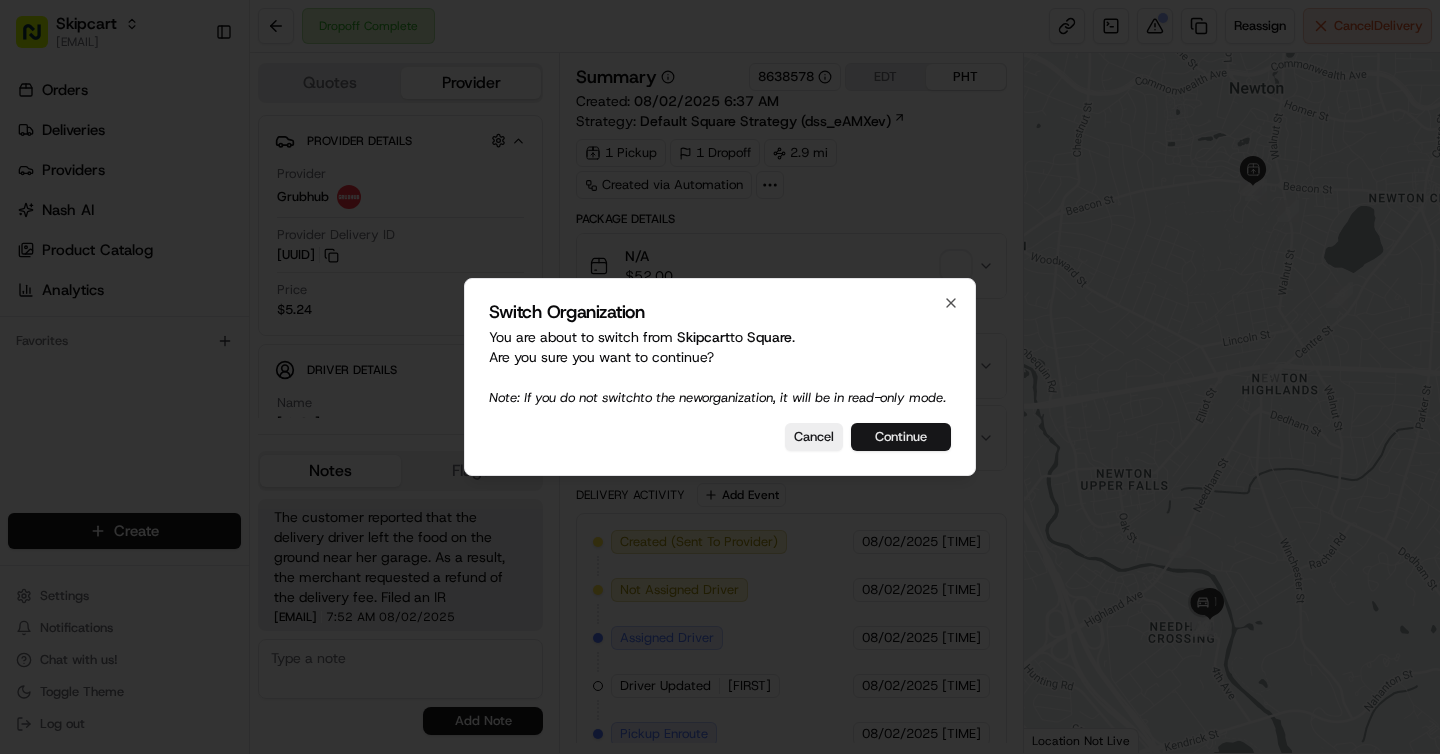 click on "Continue" at bounding box center [901, 437] 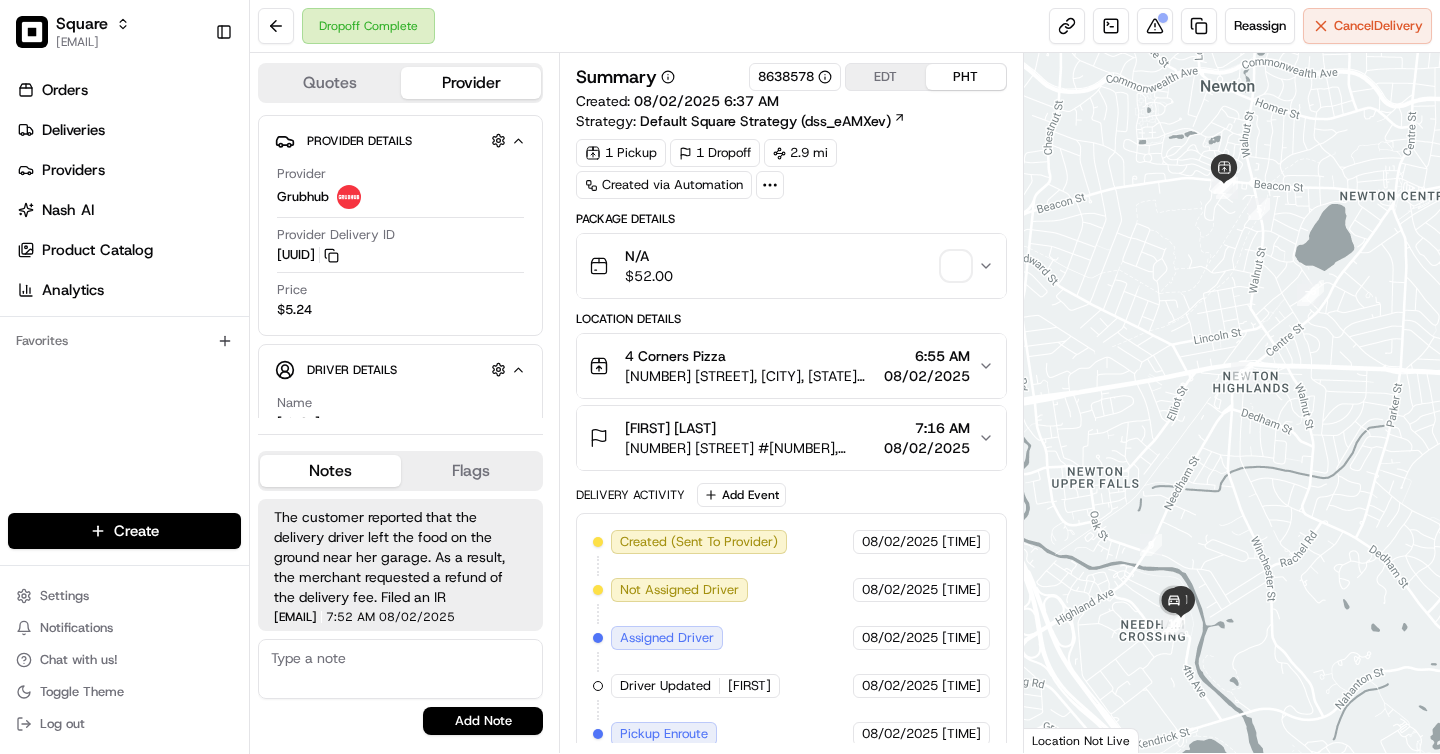 click on "08/02/2025" at bounding box center (927, 448) 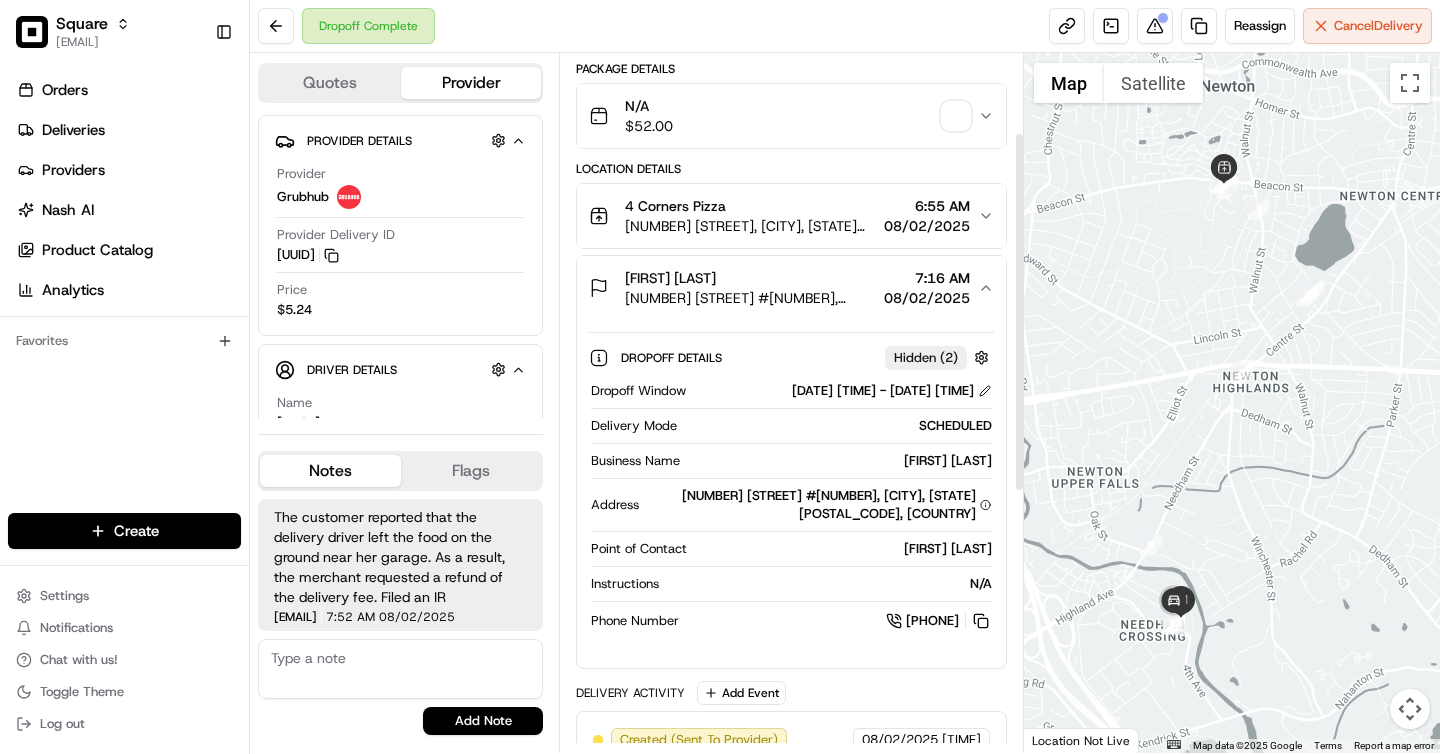 scroll, scrollTop: 158, scrollLeft: 0, axis: vertical 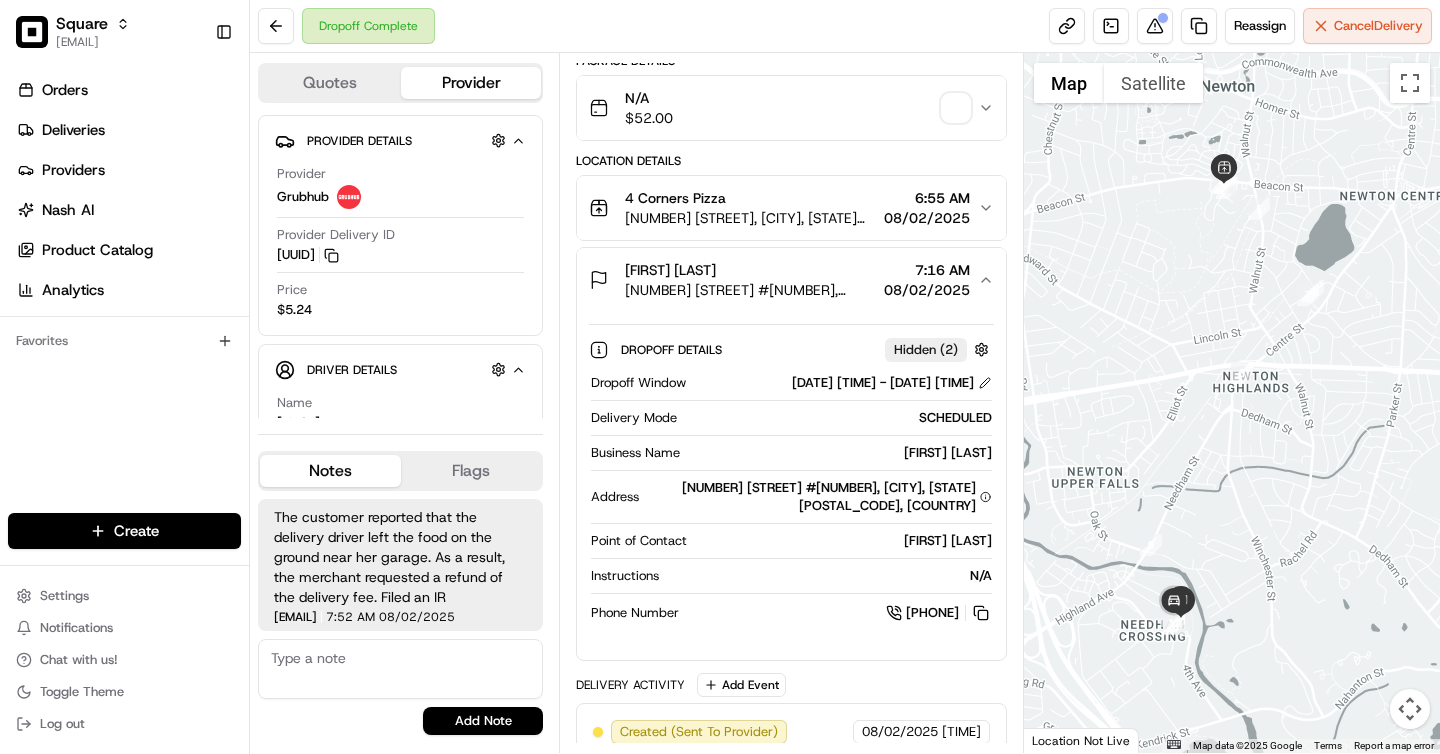 click on "1140 Beacon St, Newton, MA 02461, USA" at bounding box center (750, 218) 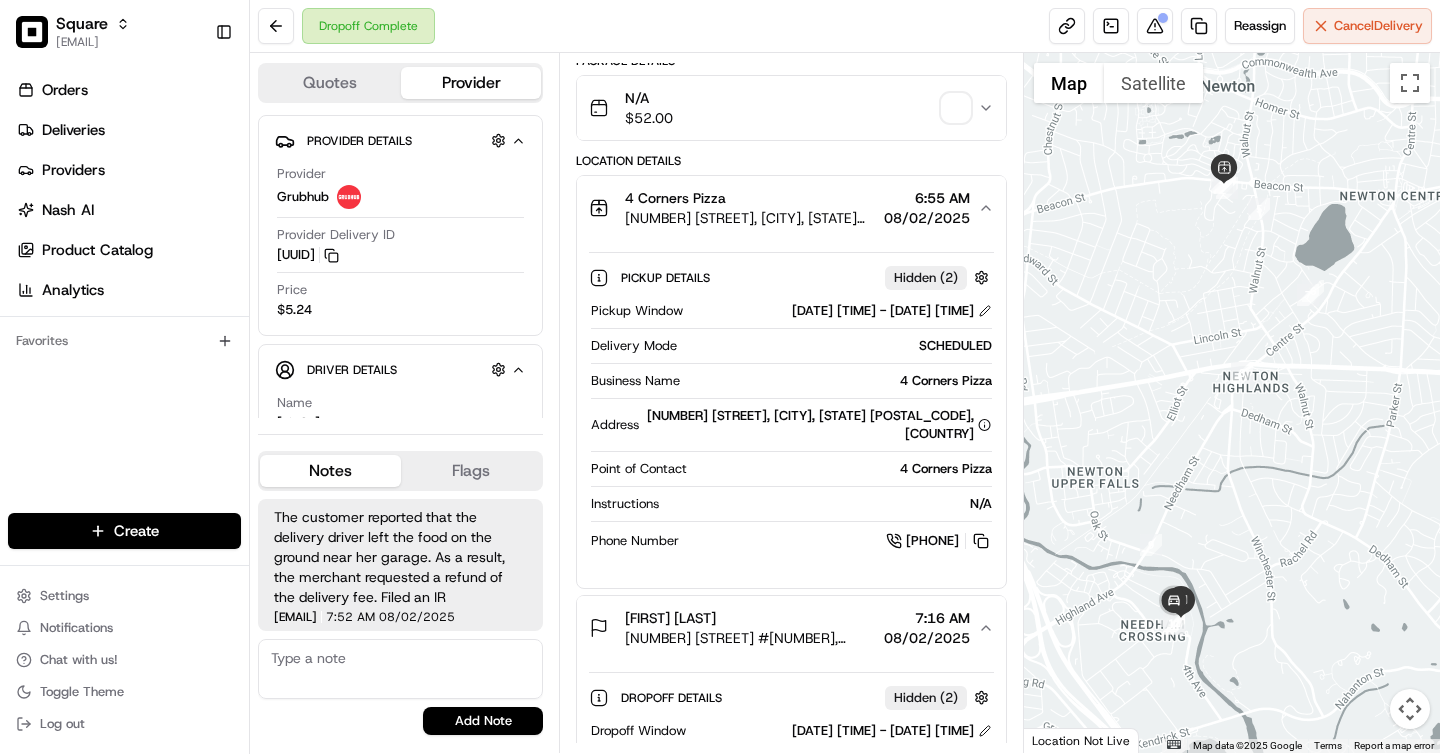 scroll, scrollTop: 453, scrollLeft: 0, axis: vertical 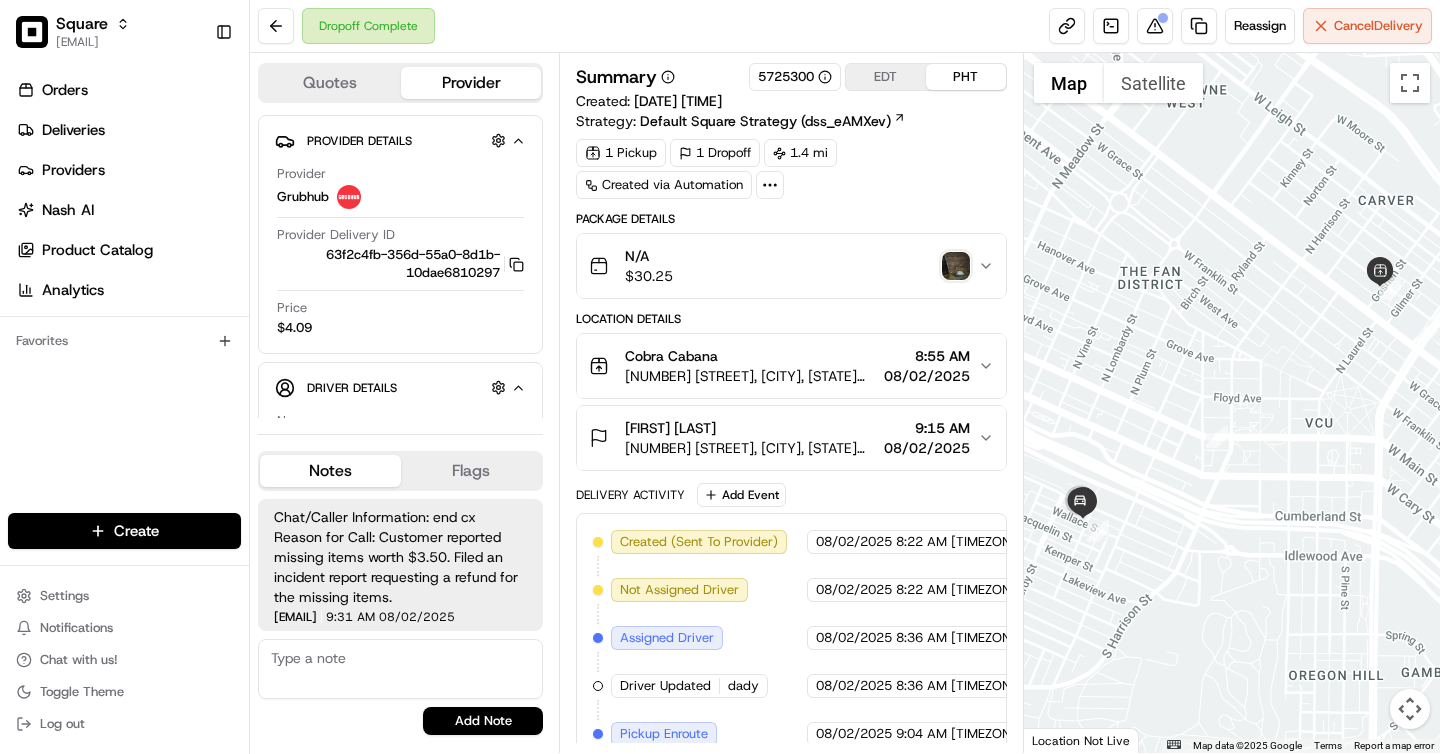 click at bounding box center [956, 266] 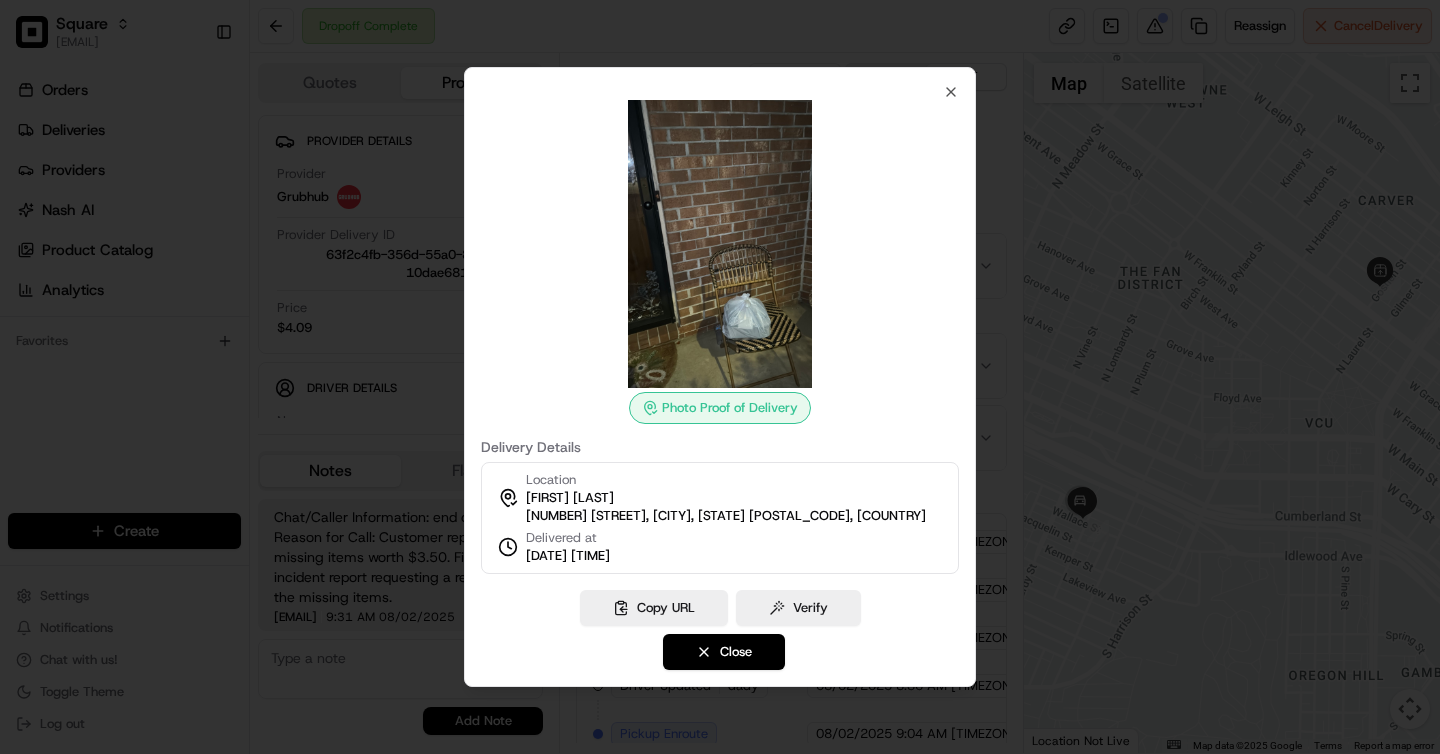 click at bounding box center (720, 377) 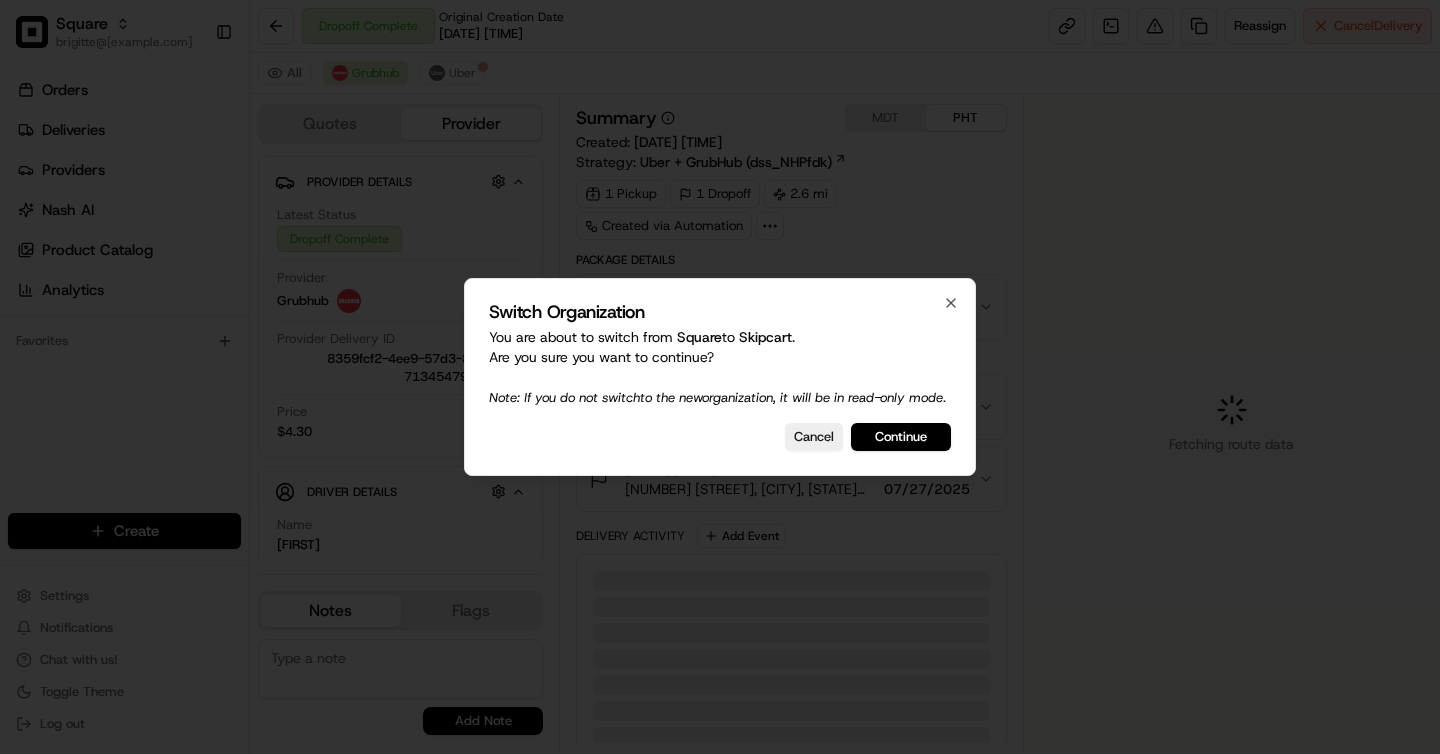 scroll, scrollTop: 0, scrollLeft: 0, axis: both 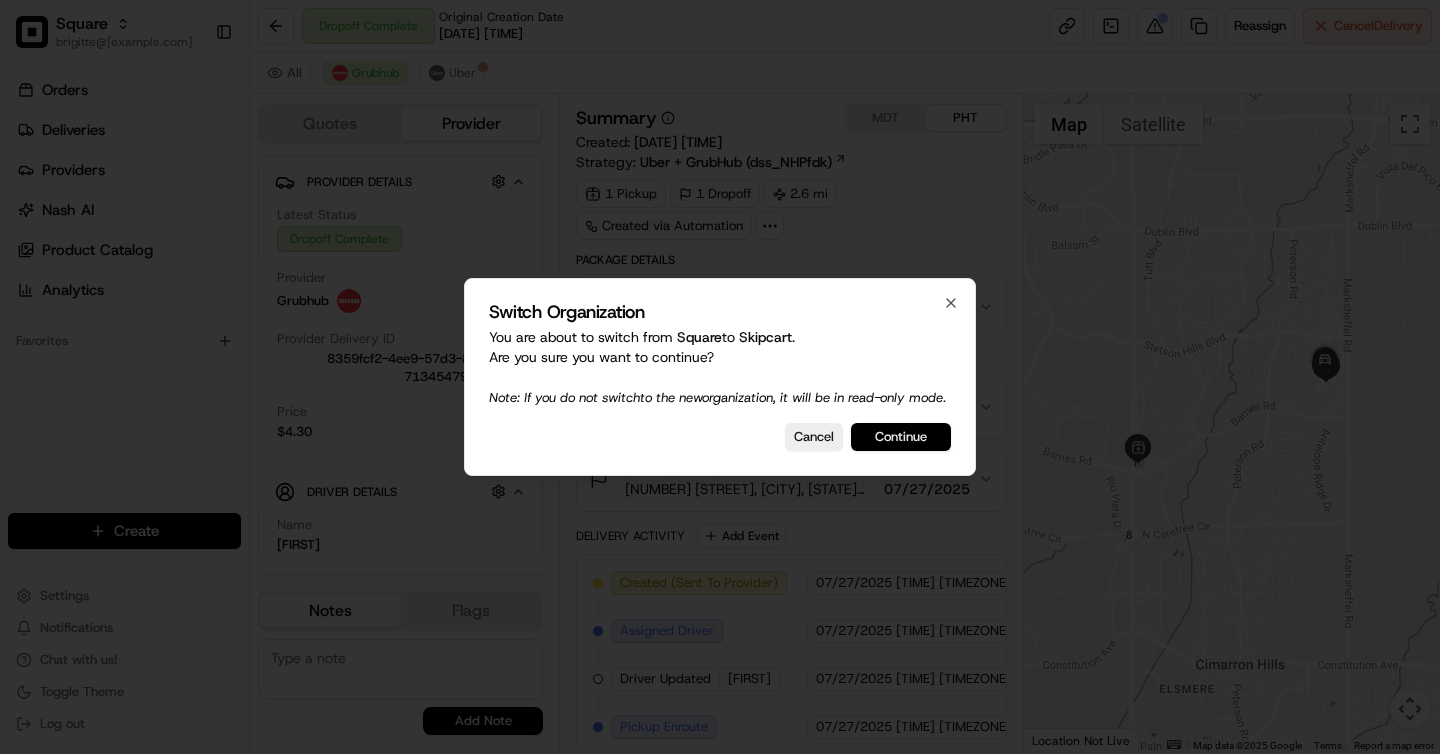 click on "Continue" at bounding box center (901, 437) 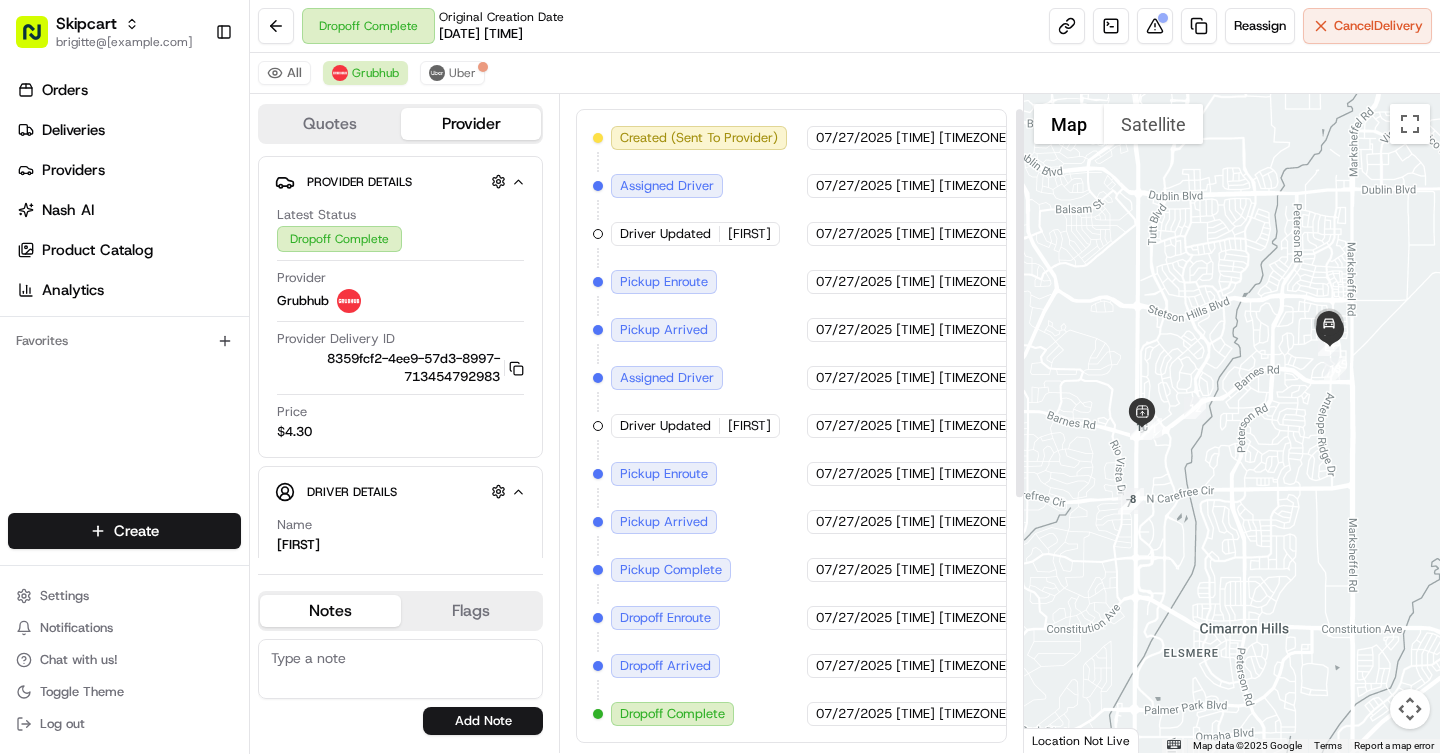 scroll, scrollTop: 0, scrollLeft: 0, axis: both 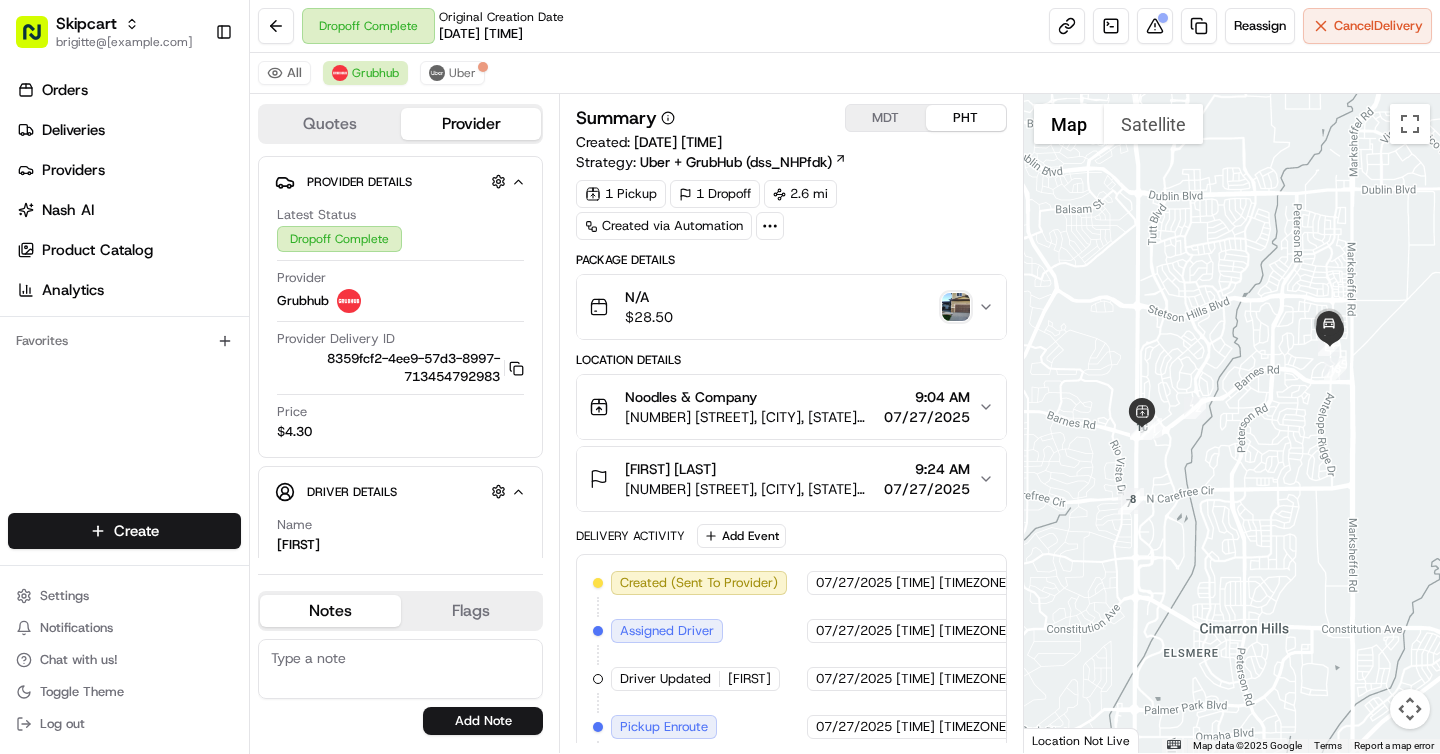 click on "MDT" at bounding box center (886, 118) 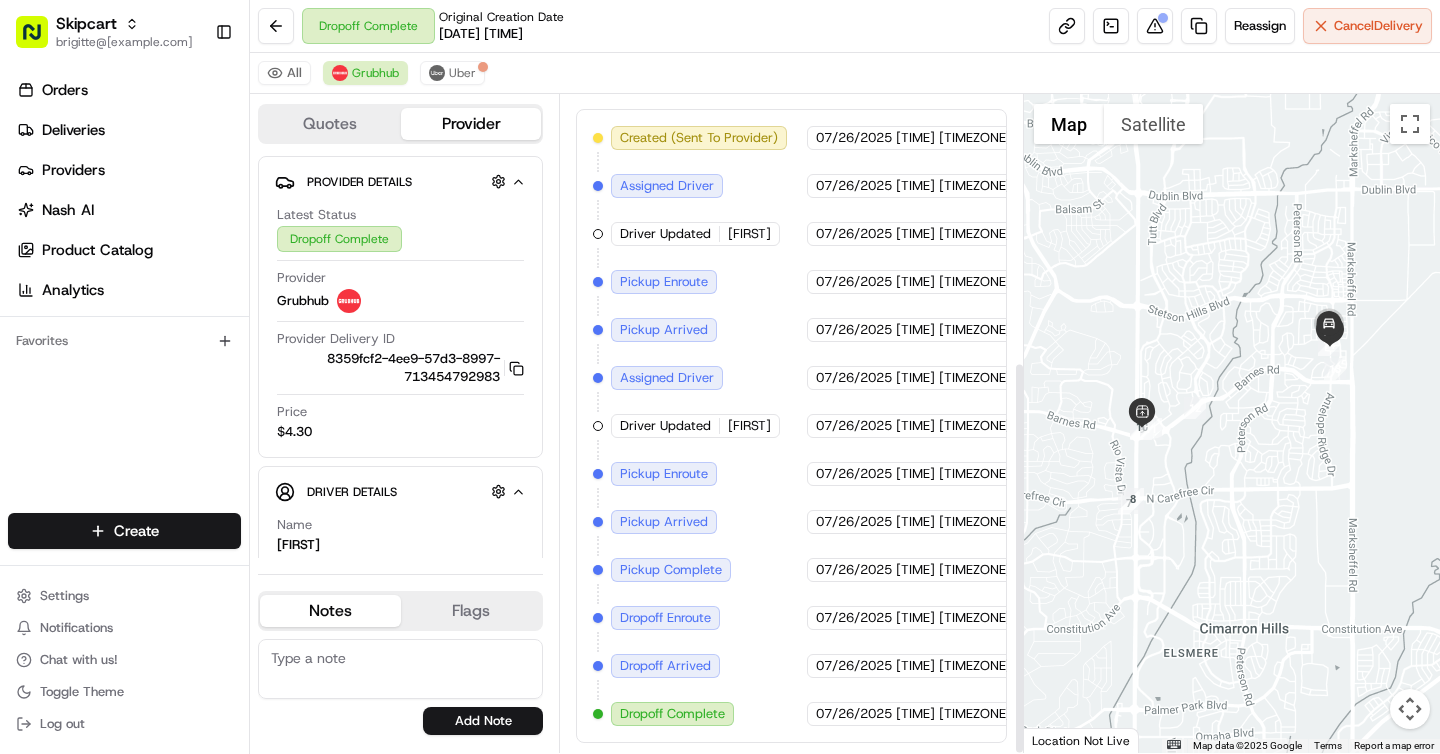 scroll, scrollTop: 0, scrollLeft: 0, axis: both 